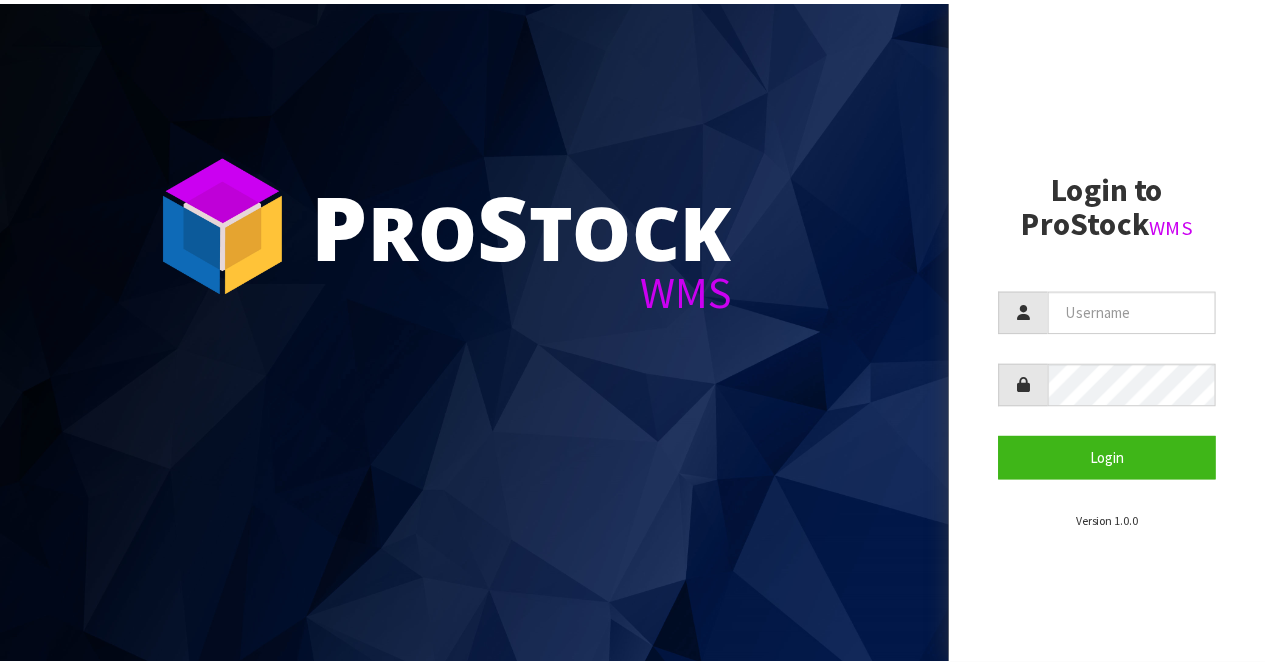 scroll, scrollTop: 0, scrollLeft: 0, axis: both 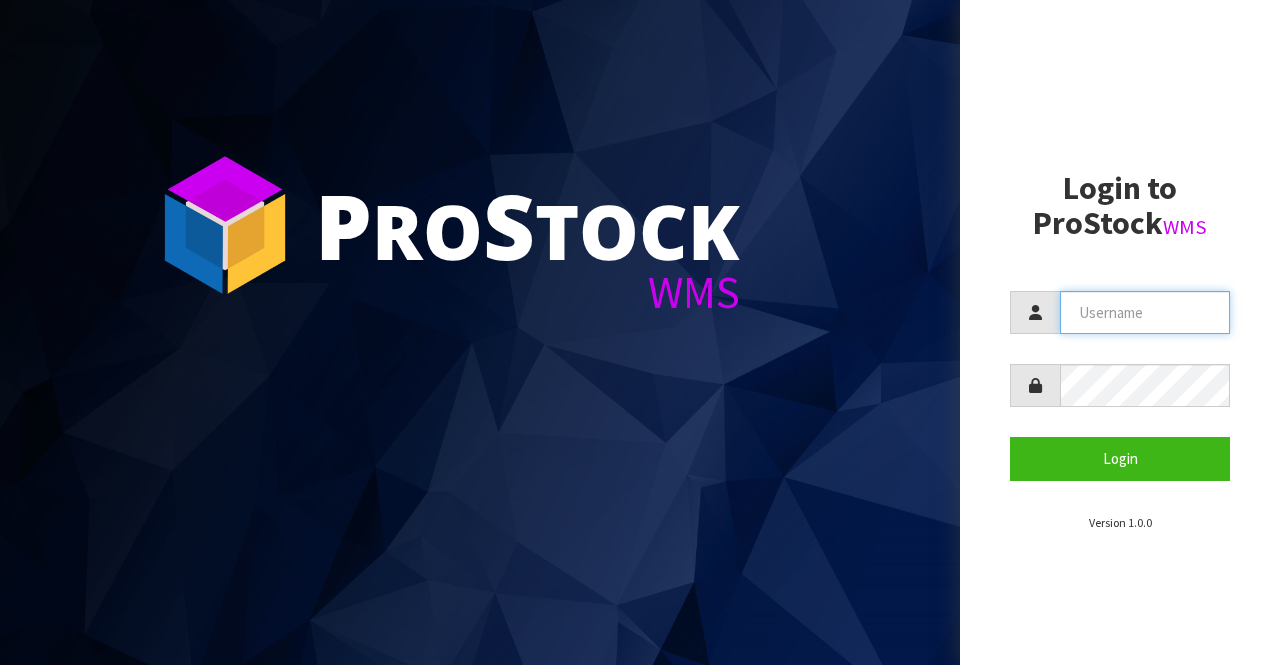 click at bounding box center (1145, 312) 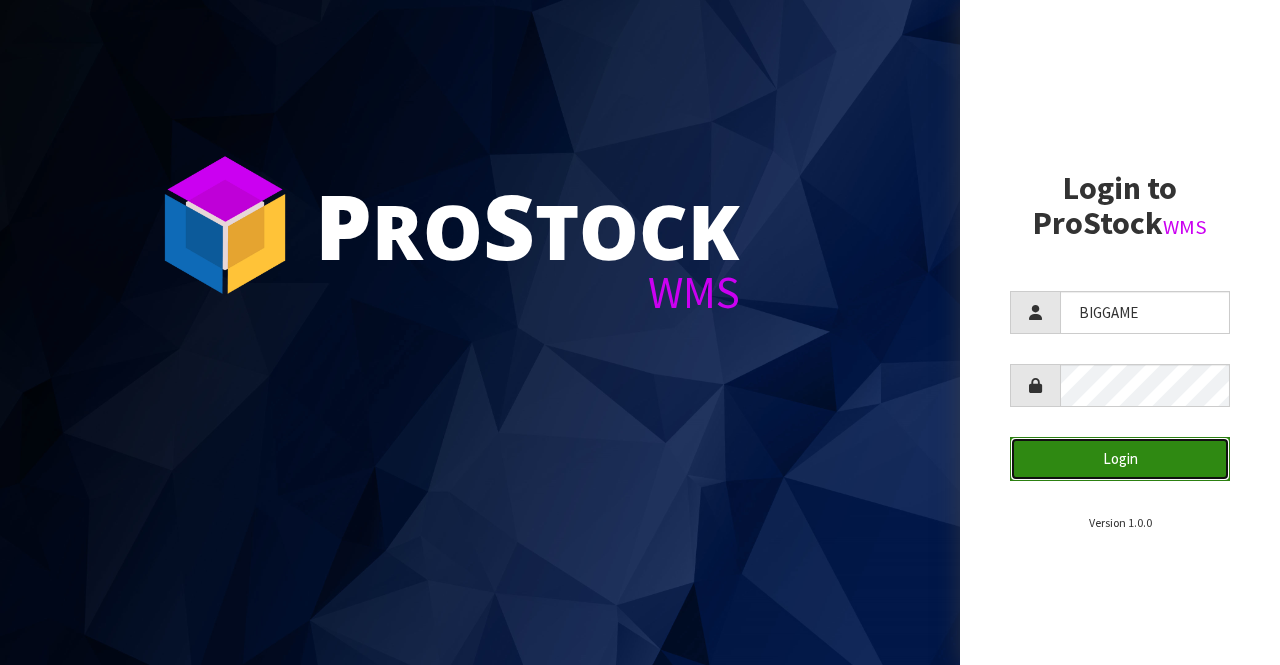 click on "Login" at bounding box center (1120, 458) 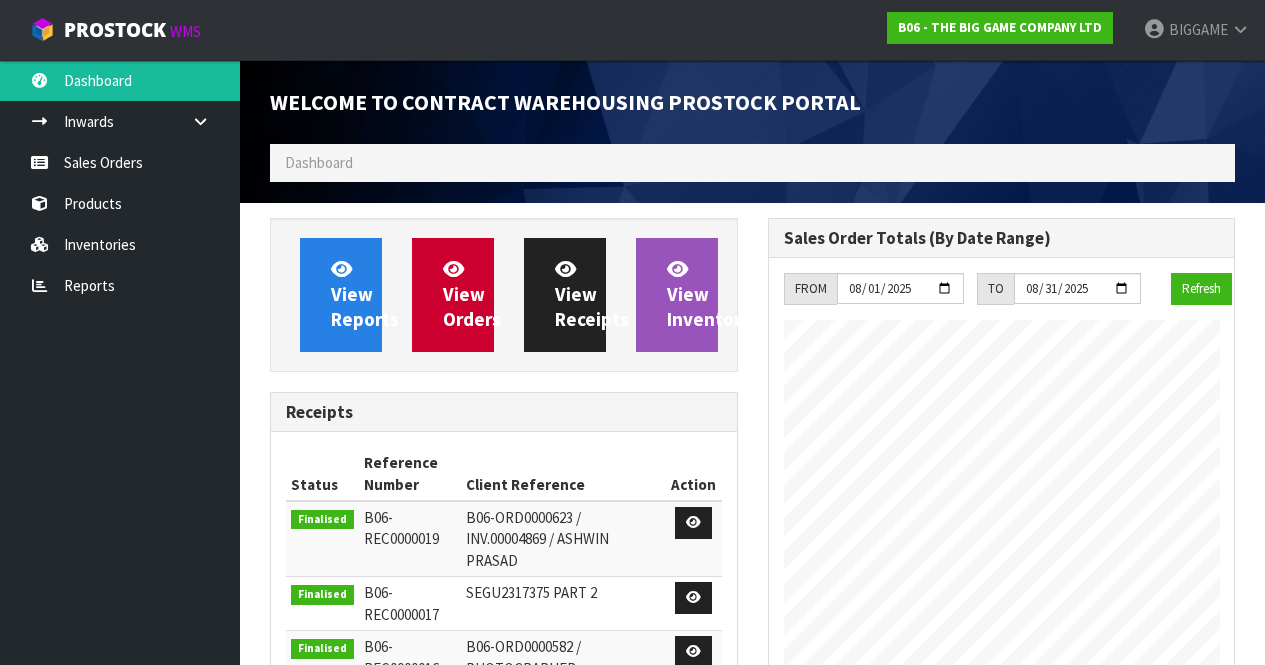 scroll, scrollTop: 998827, scrollLeft: 999502, axis: both 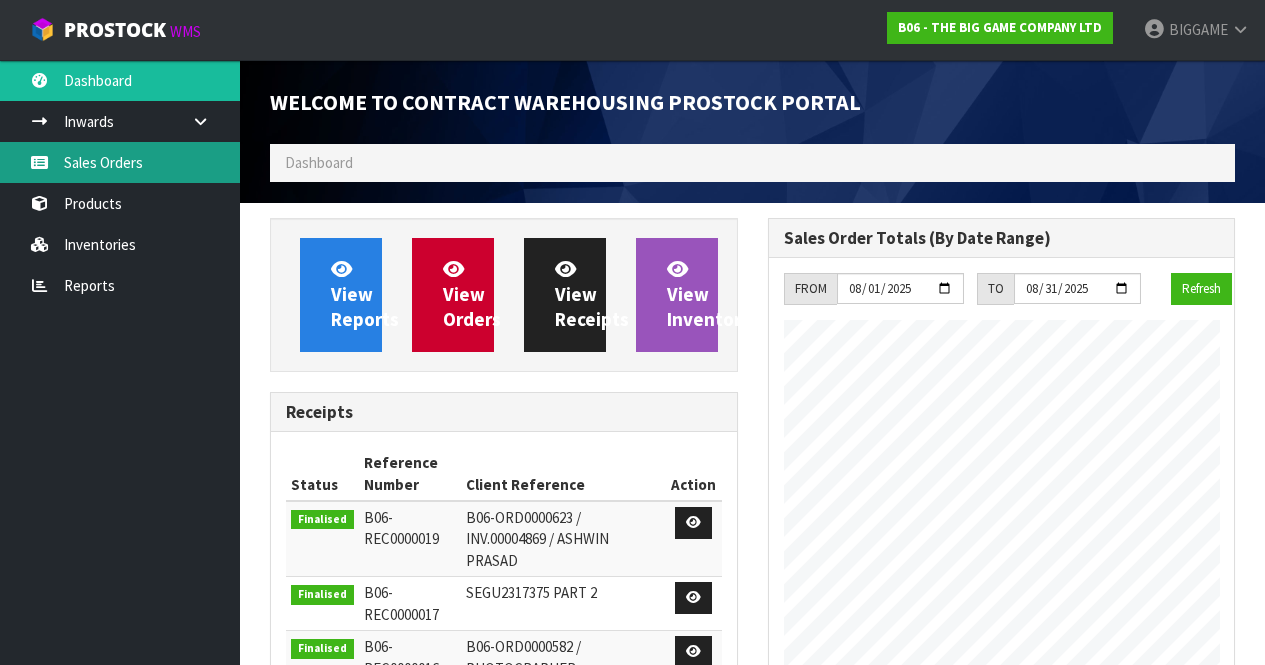 click on "Sales Orders" at bounding box center (120, 162) 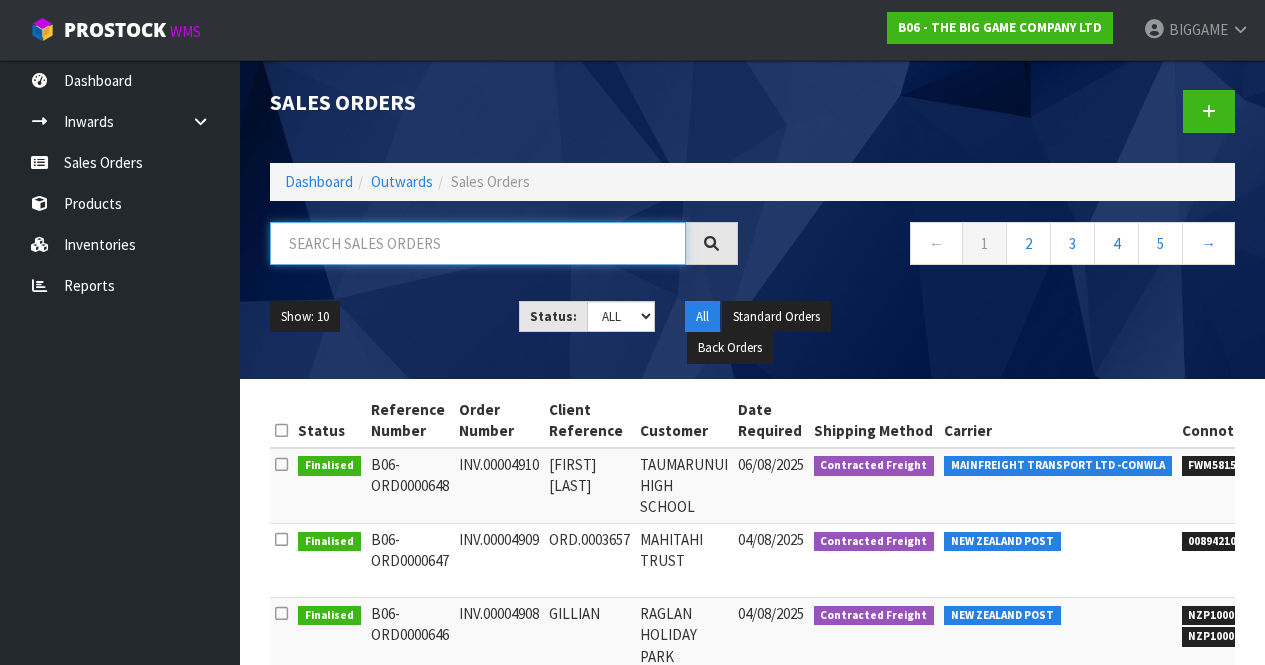 click at bounding box center [478, 243] 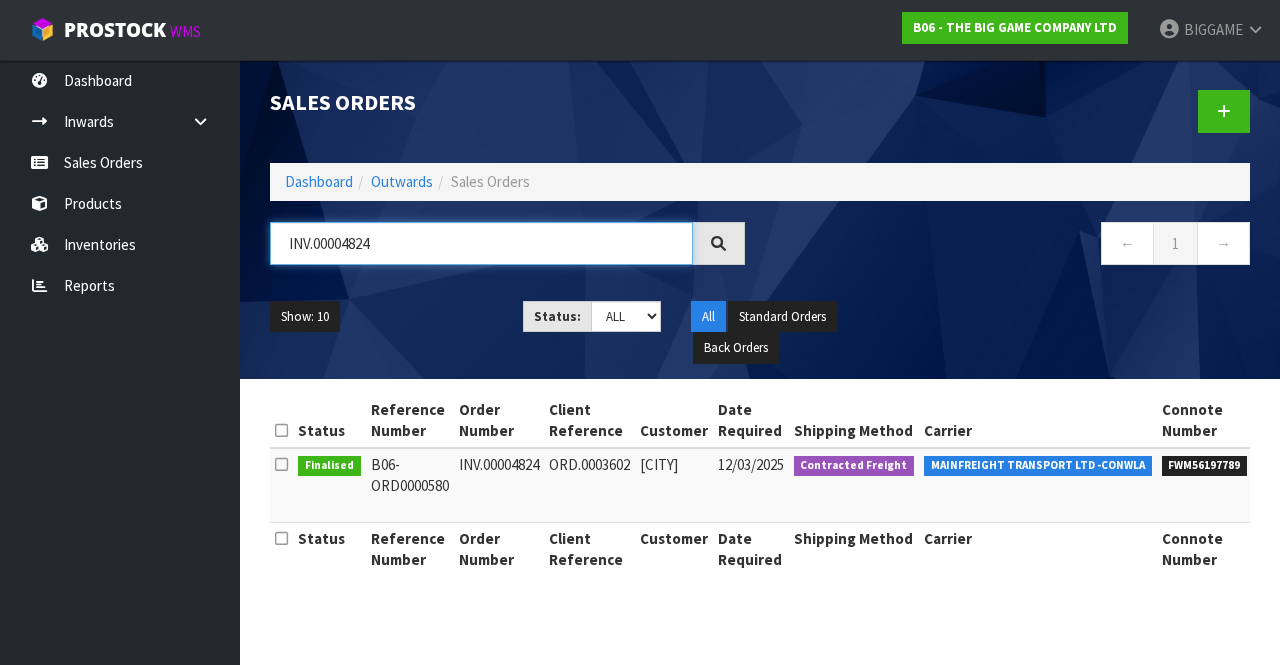 type on "INV.00004824" 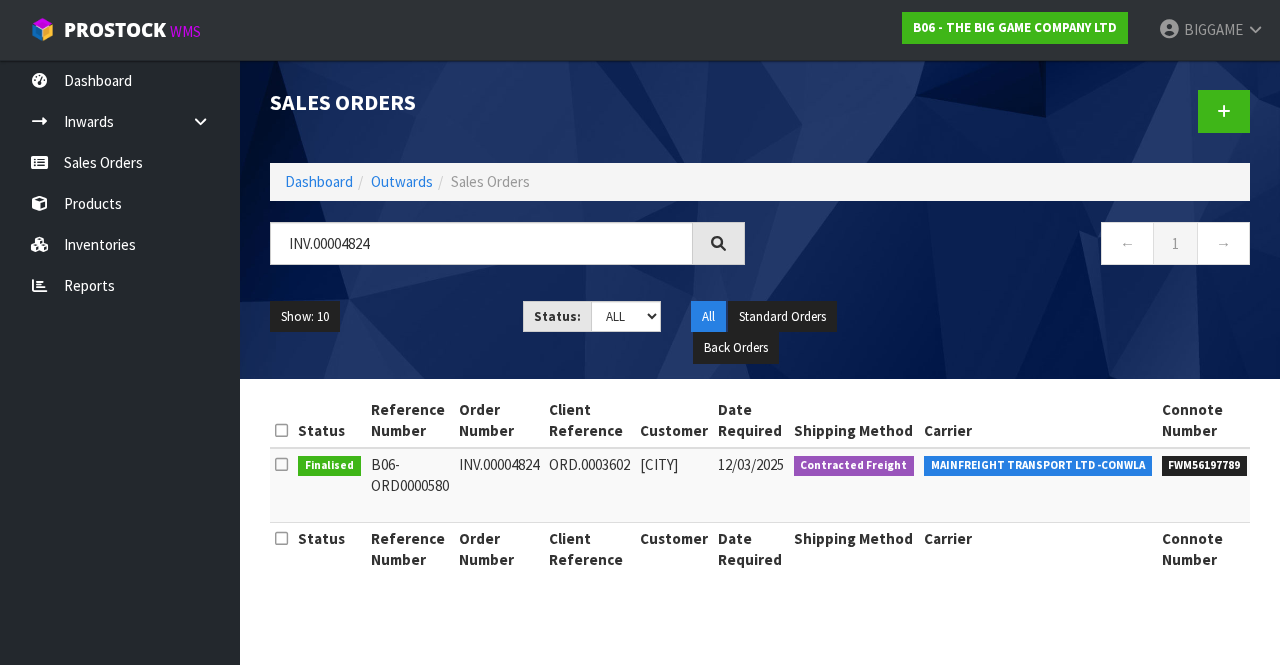 click on "MAINFREIGHT TRANSPORT LTD -CONWLA" at bounding box center [1038, 485] 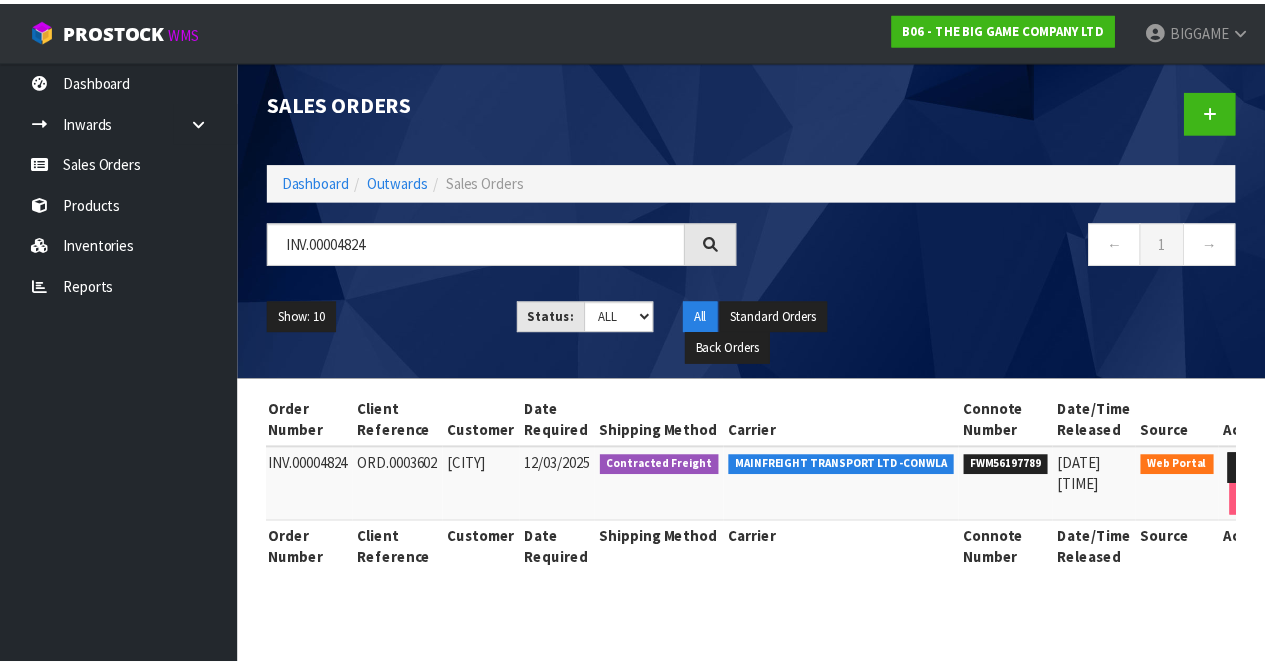 scroll, scrollTop: 0, scrollLeft: 188, axis: horizontal 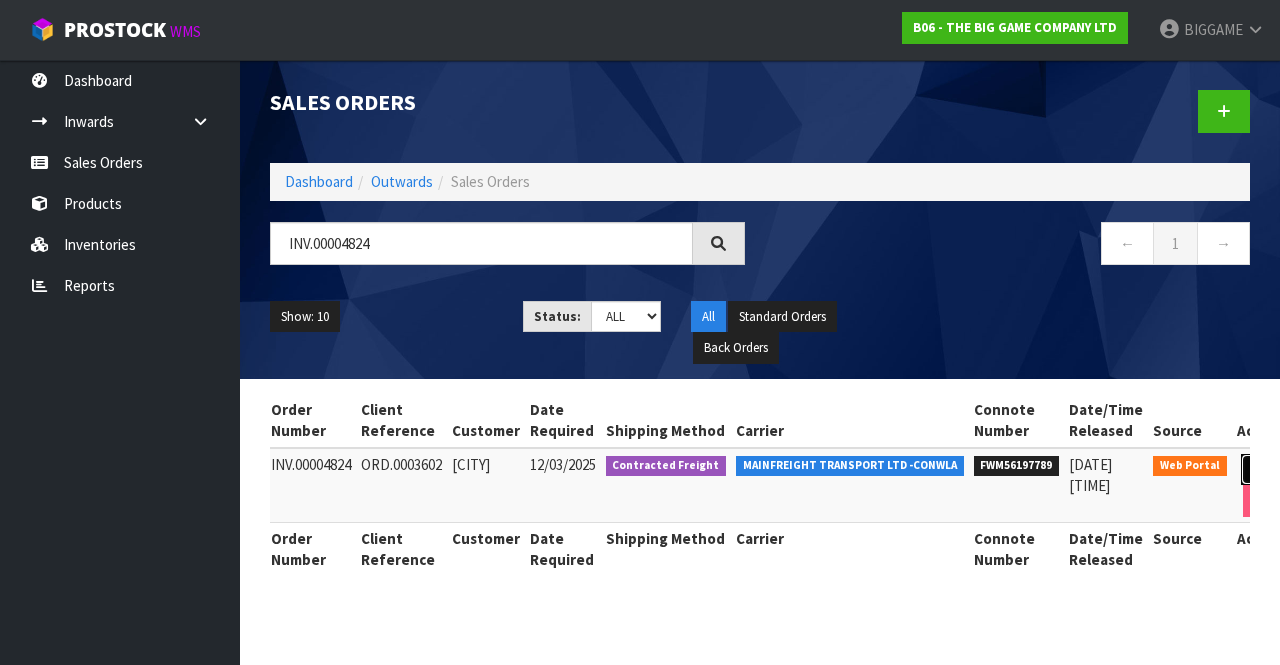 click at bounding box center [1259, 469] 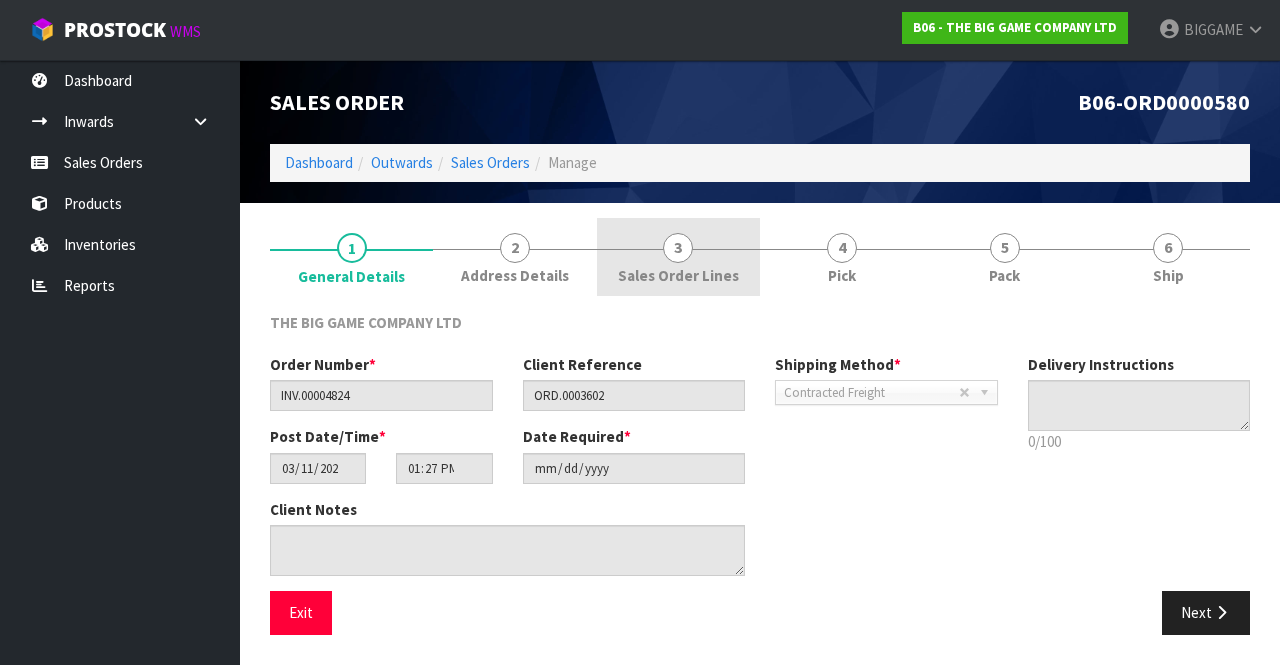 click on "Sales Order Lines" at bounding box center [678, 275] 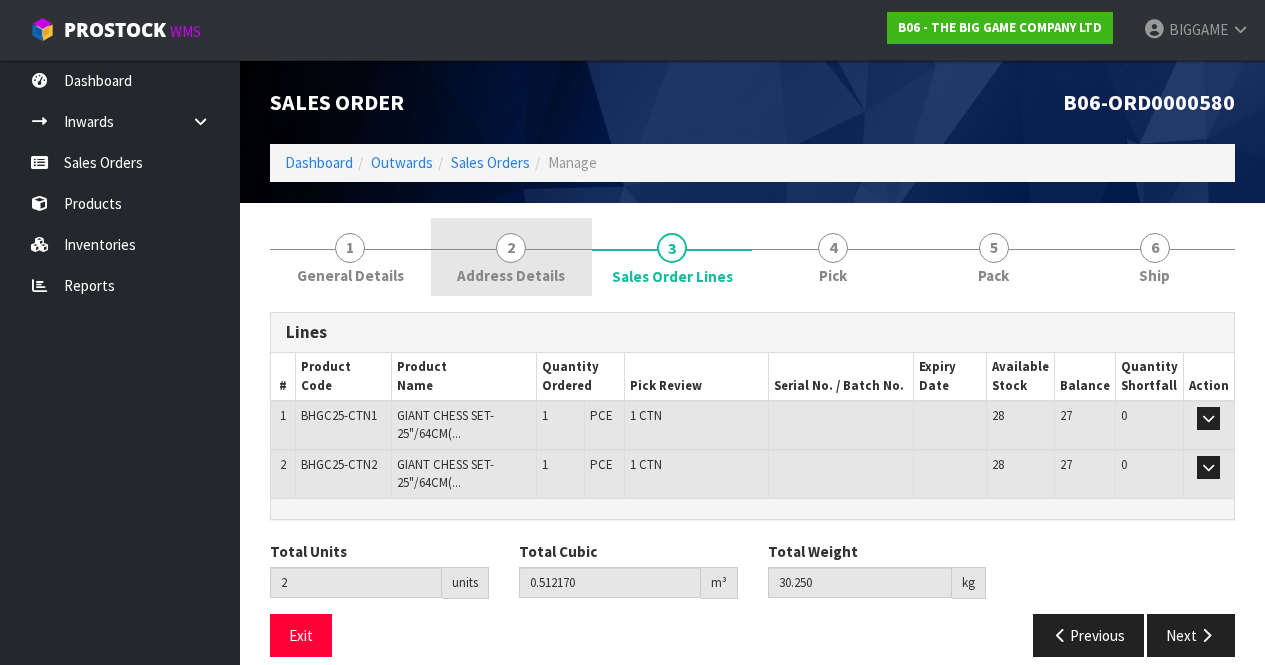 click on "Address Details" at bounding box center (511, 275) 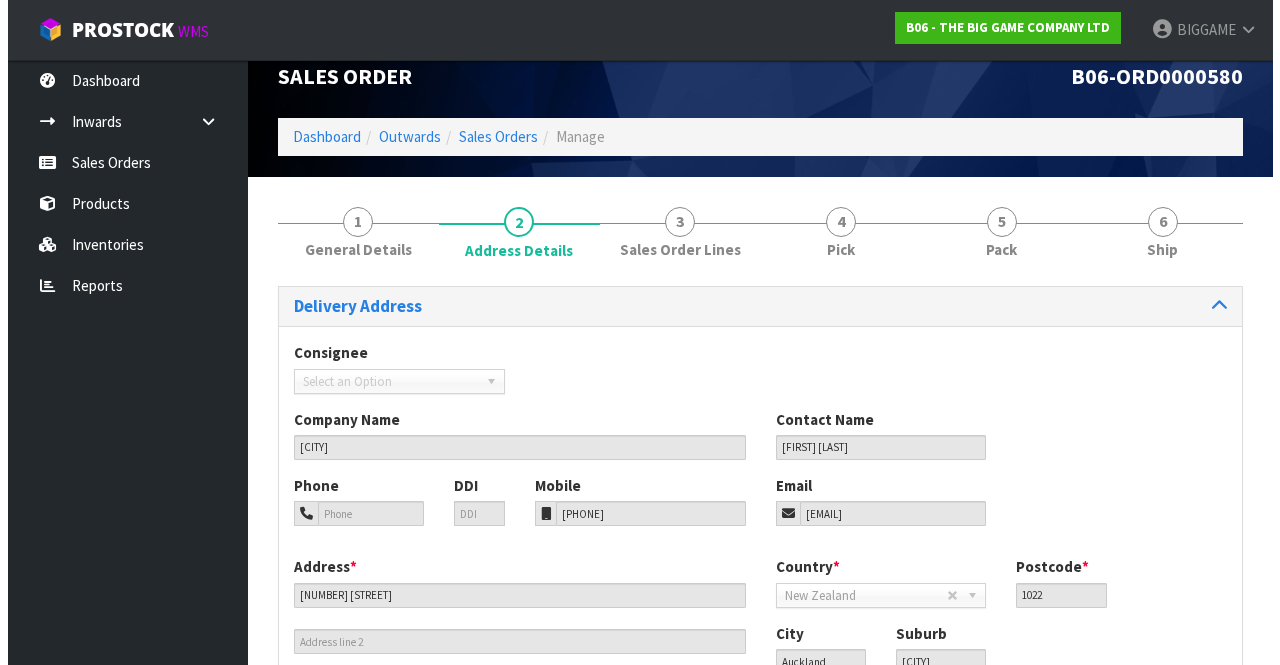 scroll, scrollTop: 0, scrollLeft: 0, axis: both 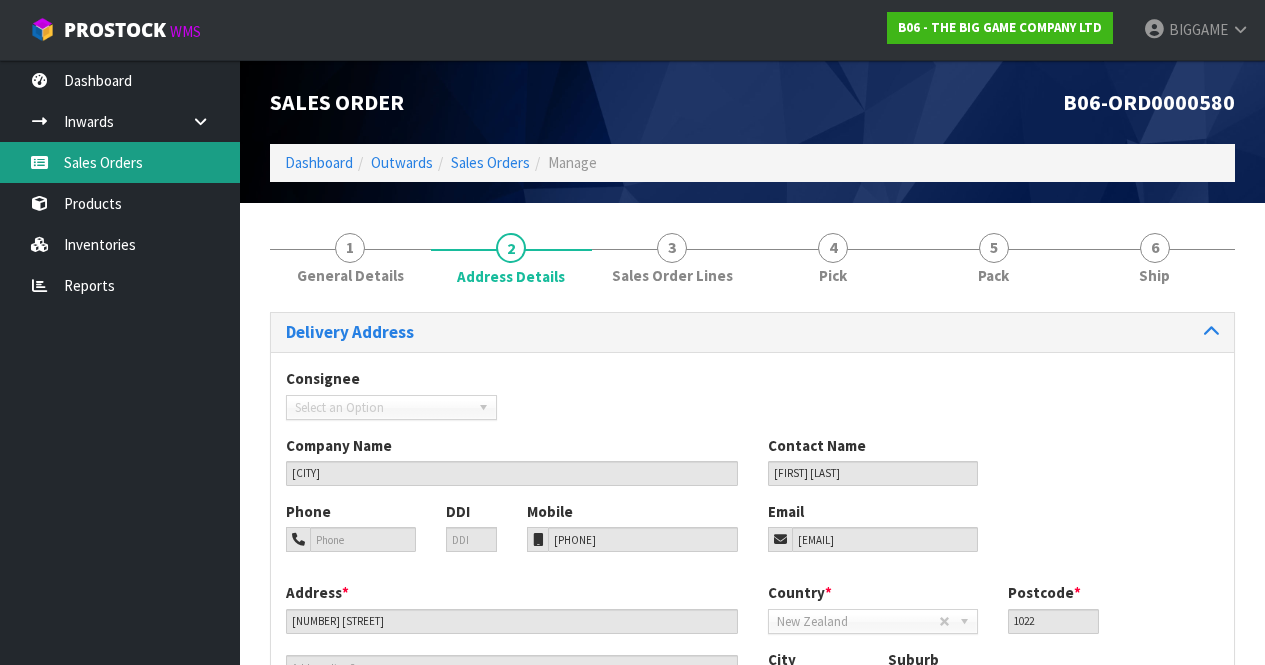 click on "Sales Orders" at bounding box center [120, 162] 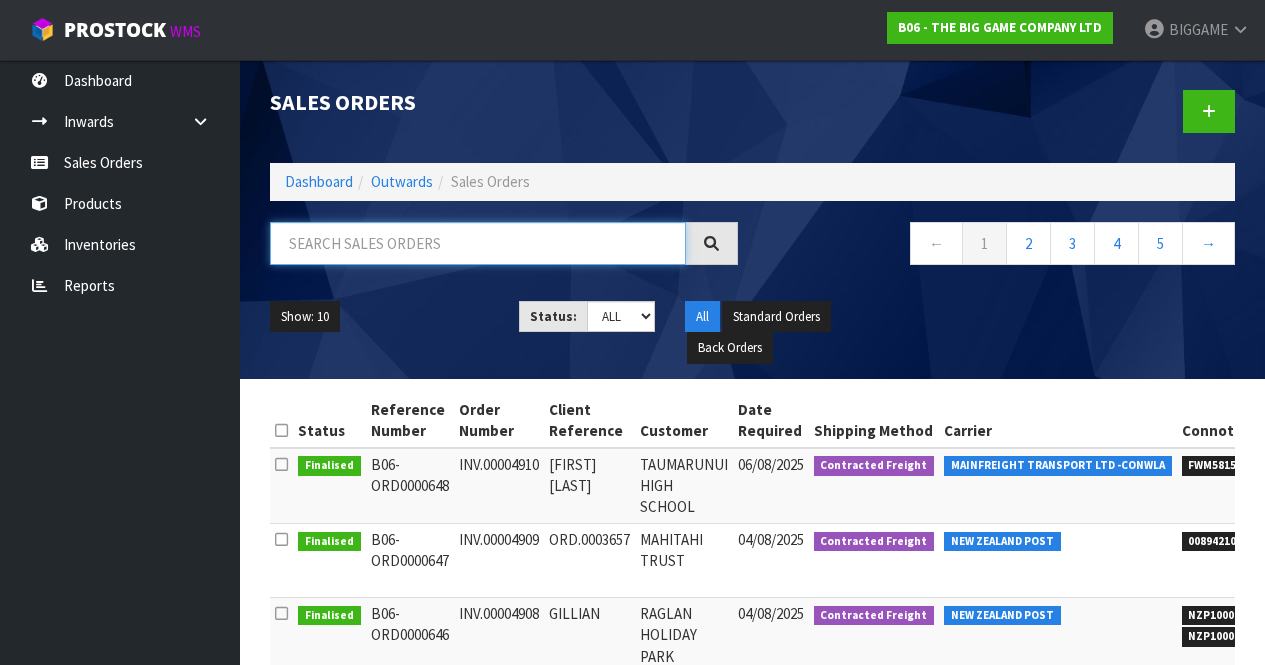 click at bounding box center [478, 243] 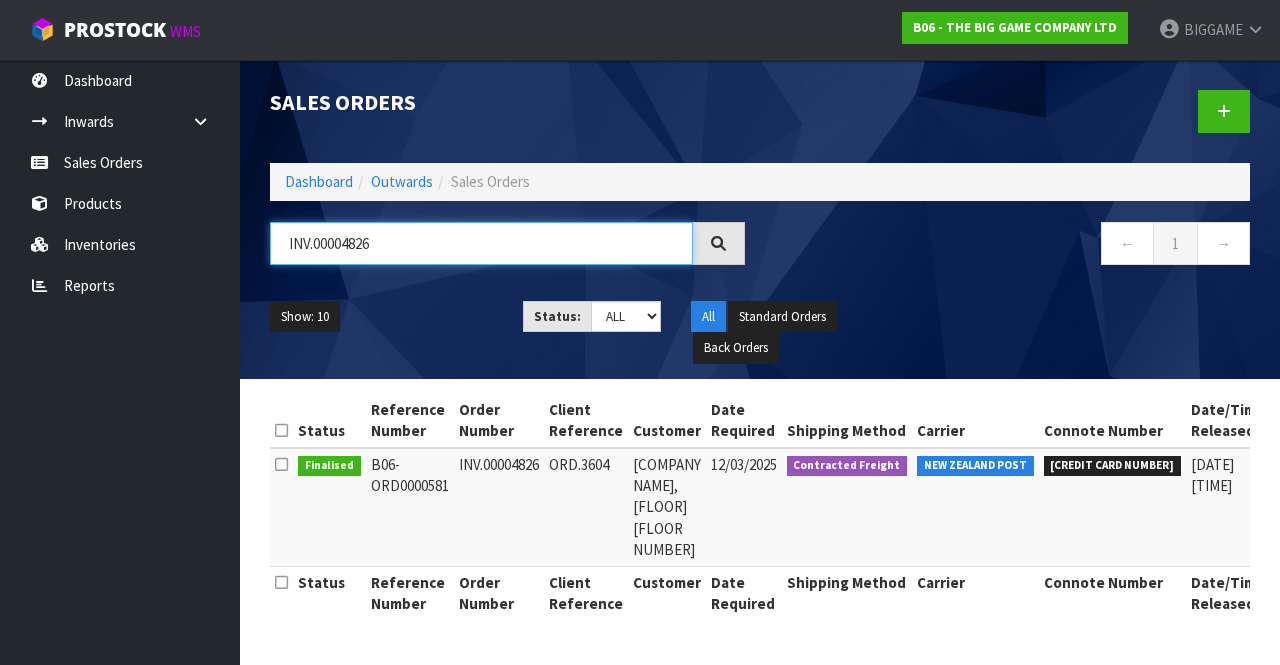 type on "INV.00004826" 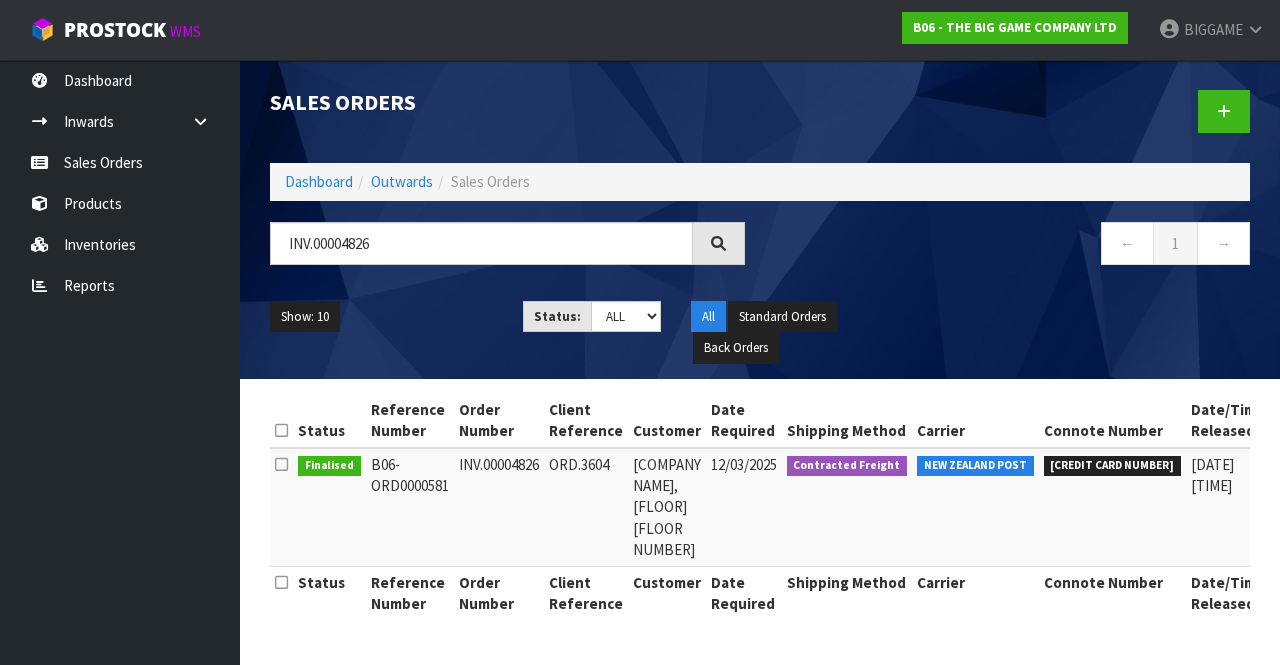 click on "12/03/2025" at bounding box center (744, 507) 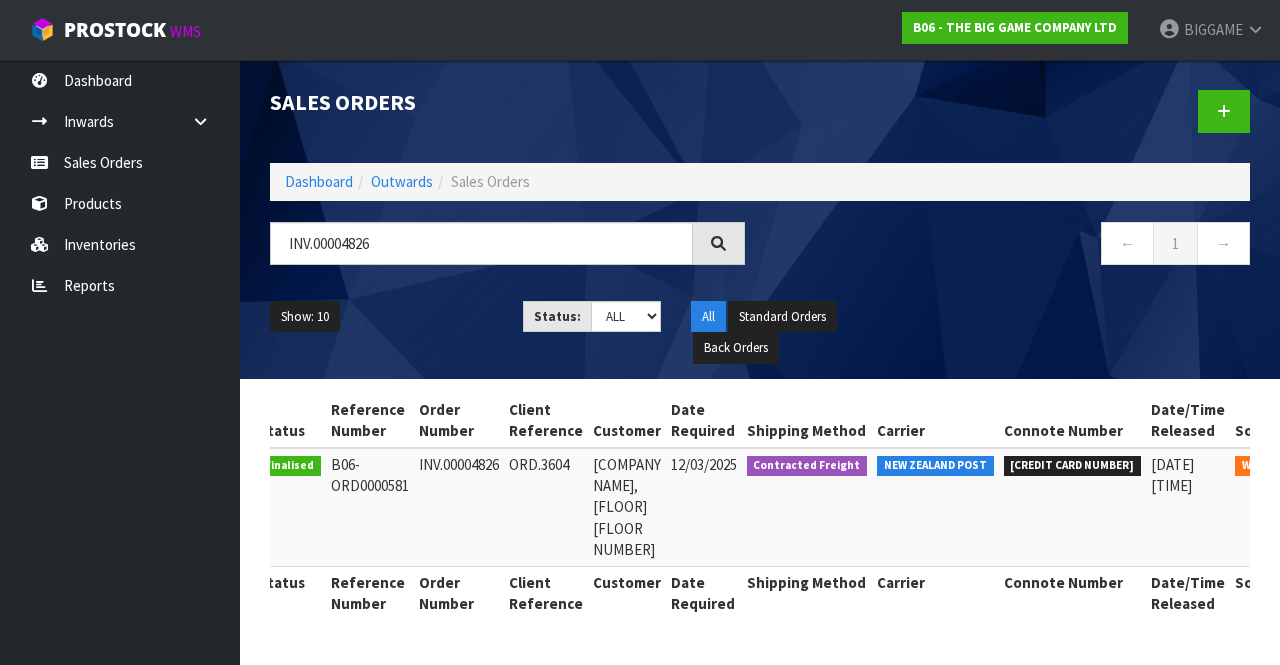 scroll, scrollTop: 0, scrollLeft: 131, axis: horizontal 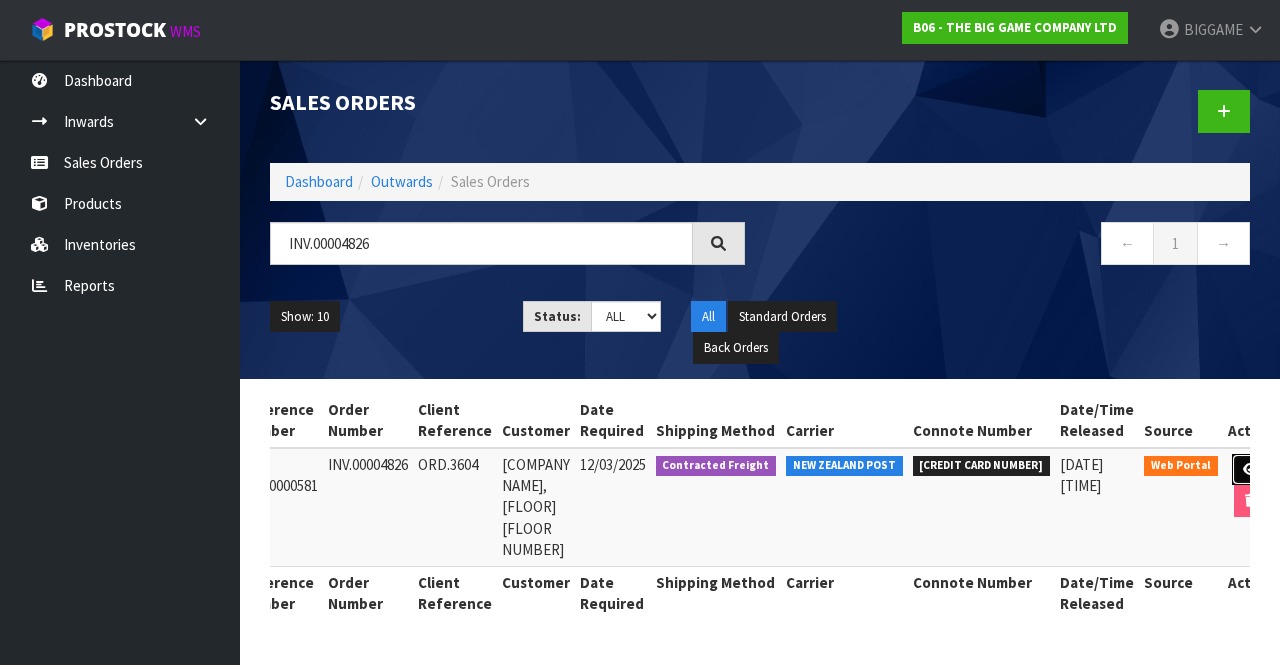 click at bounding box center [1250, 470] 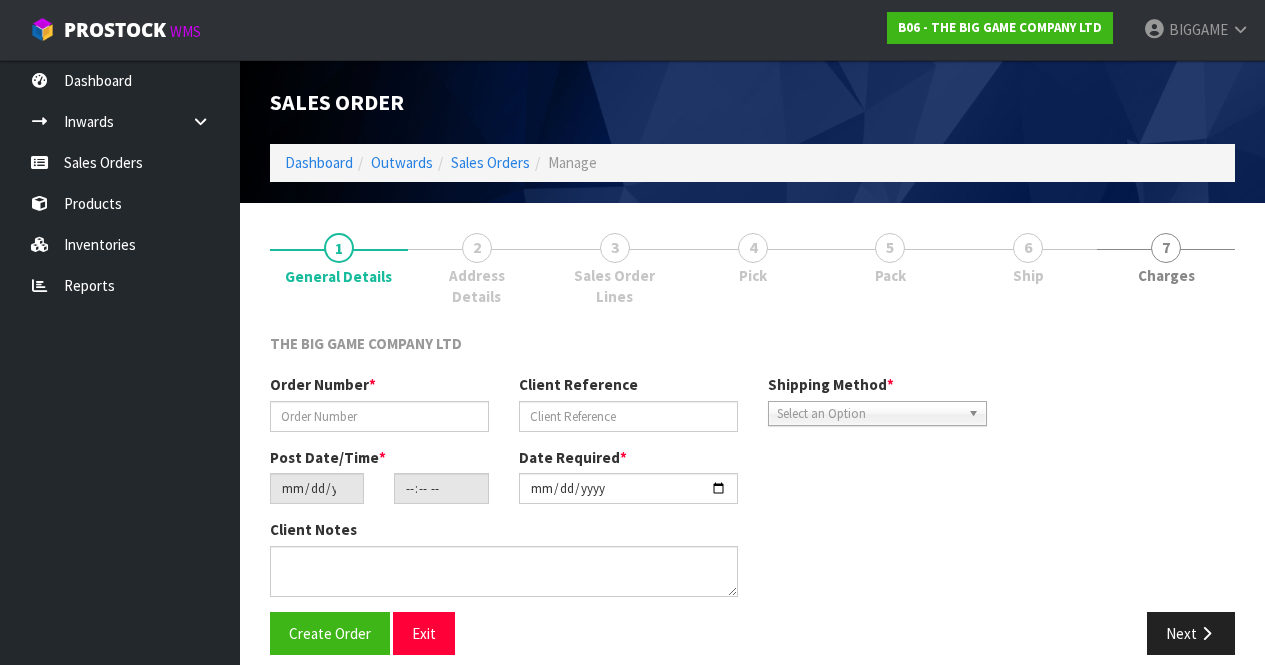 type on "INV.00004826" 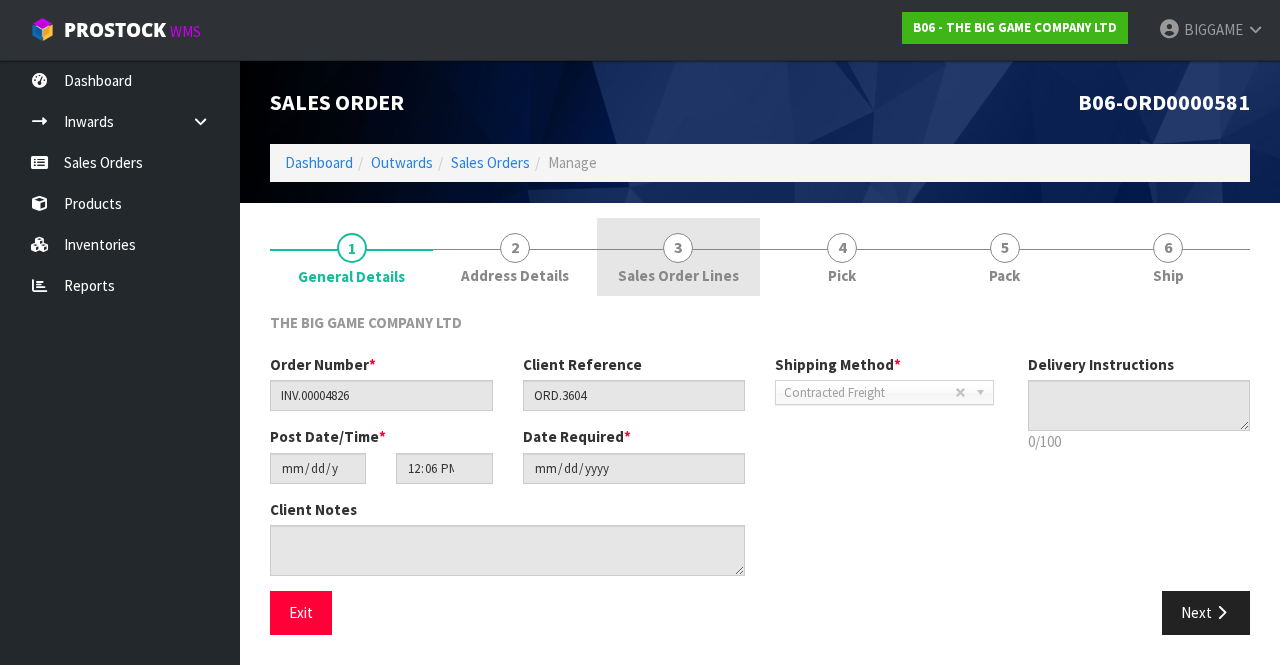 click on "Sales Order Lines" at bounding box center [678, 275] 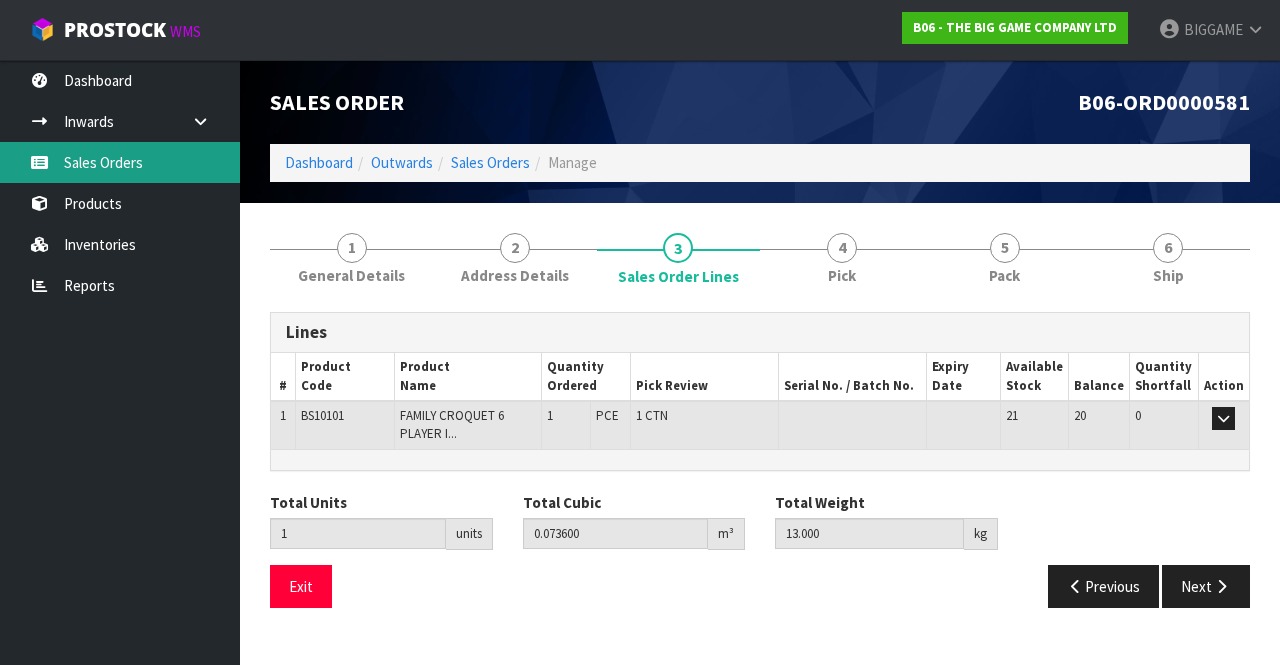 click on "Sales Orders" at bounding box center [120, 162] 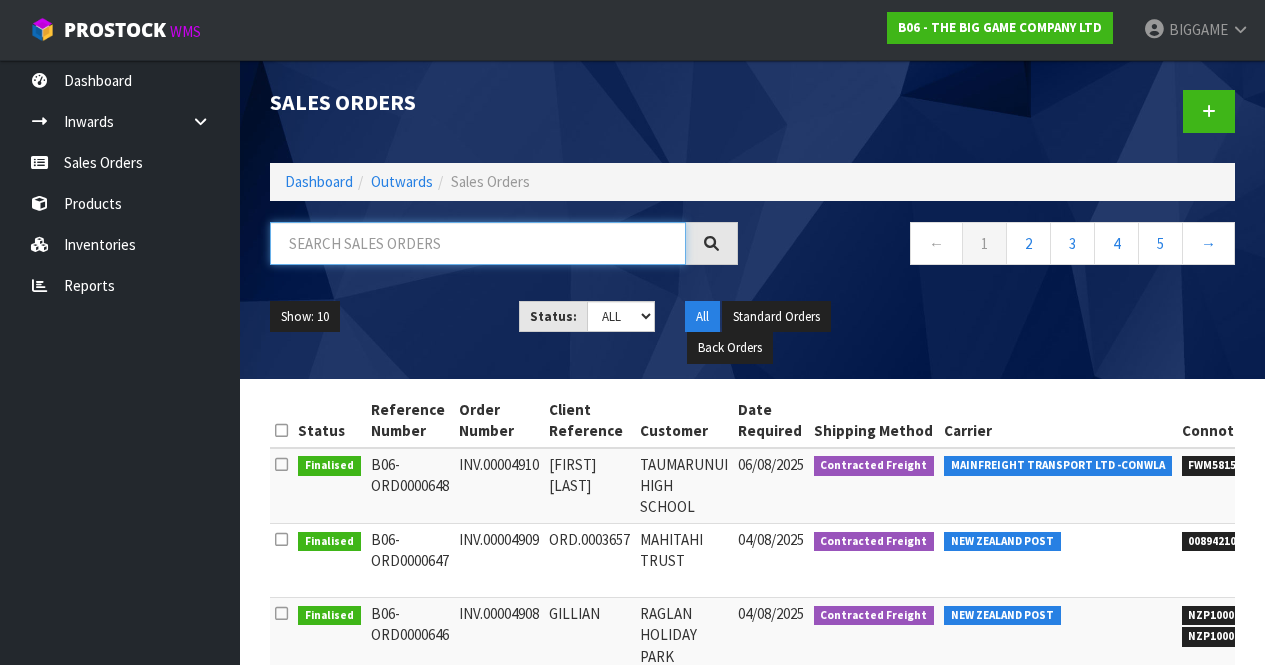 click at bounding box center [478, 243] 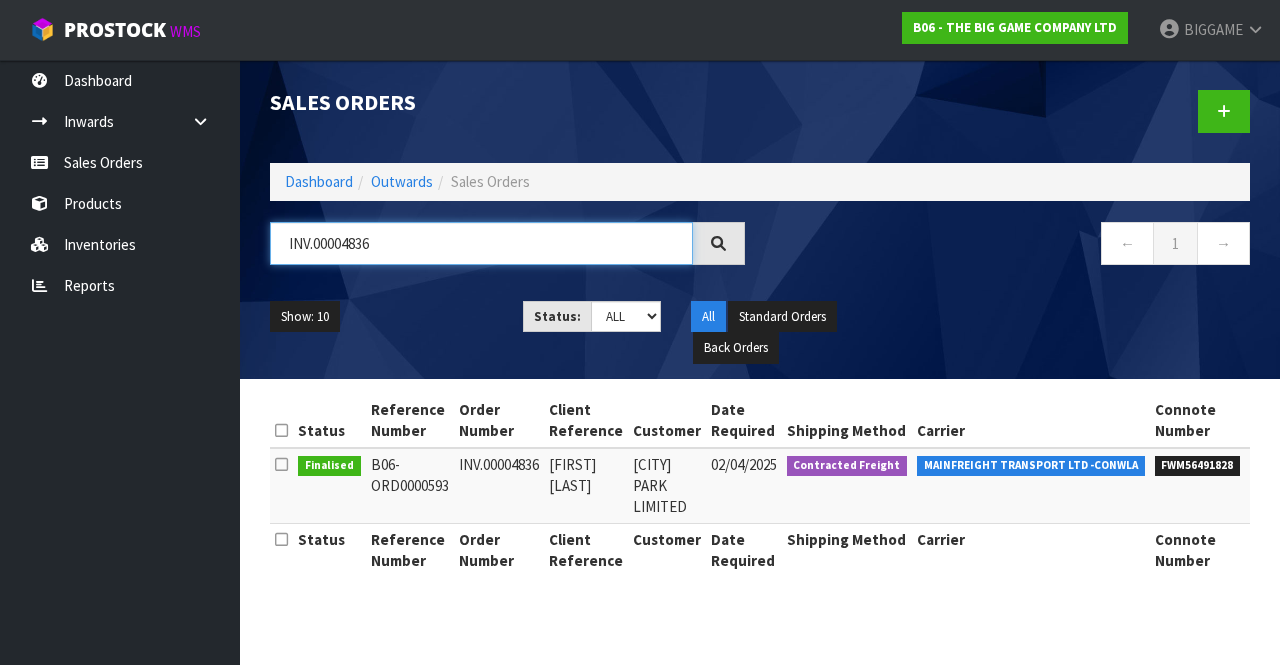 type on "INV.00004836" 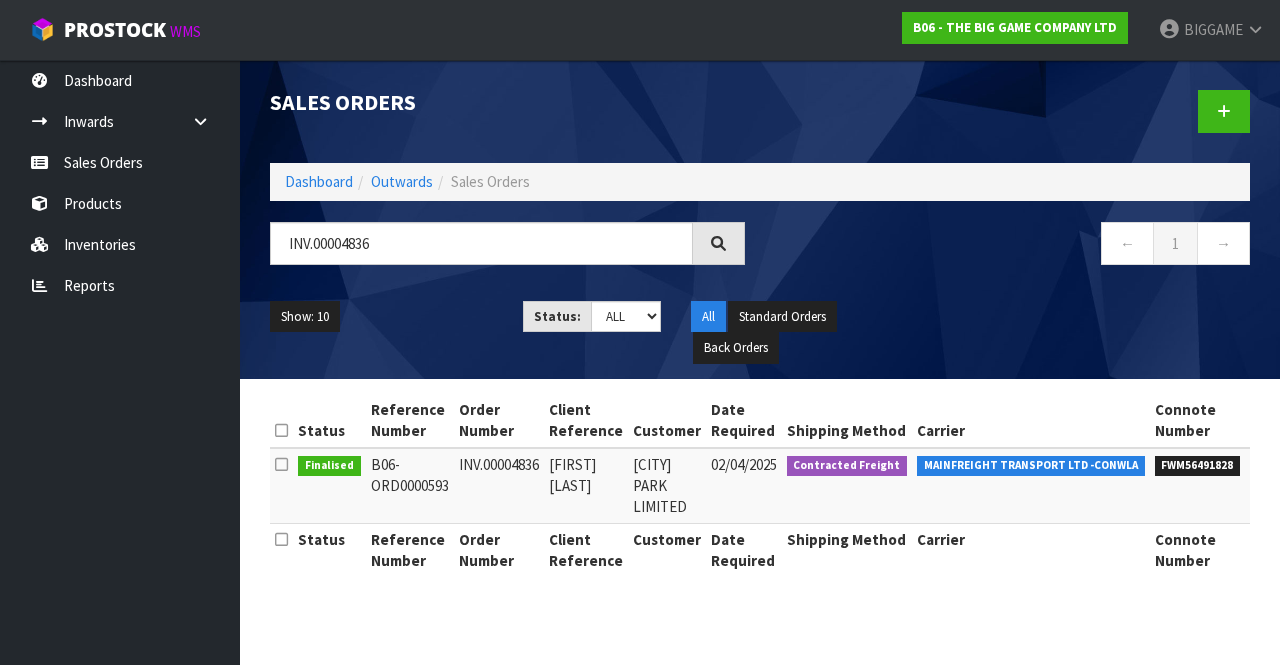 click on "[FIRST] [LAST]" at bounding box center [586, 486] 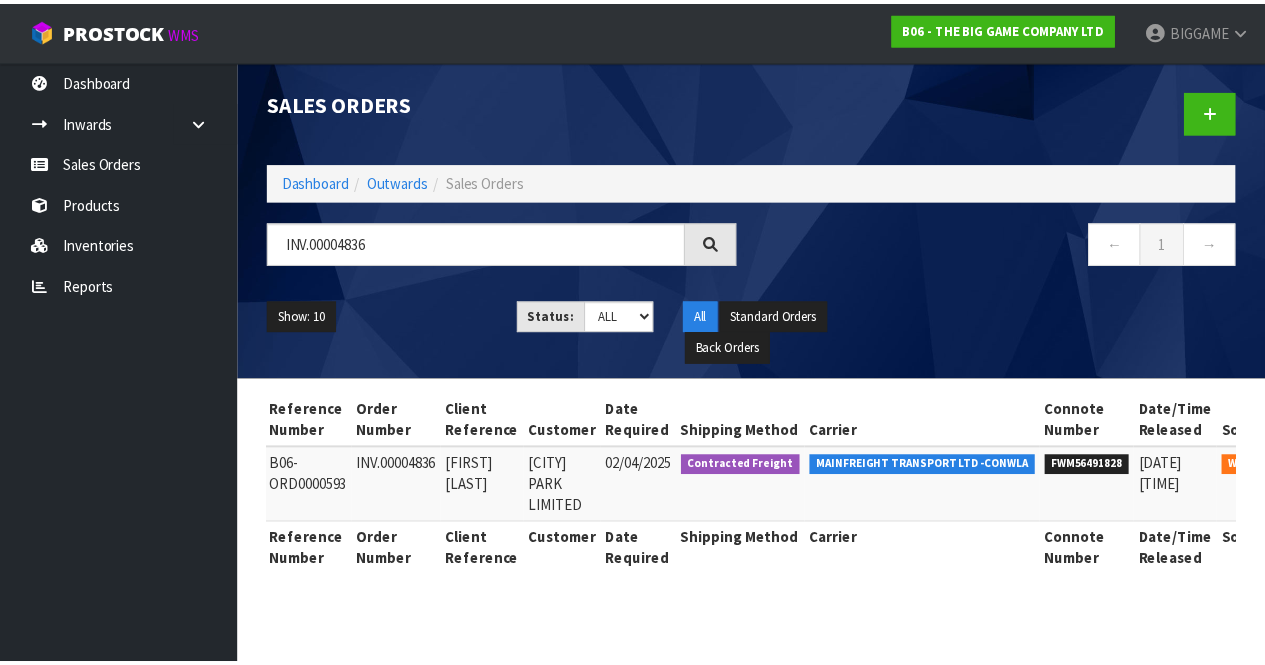 scroll, scrollTop: 0, scrollLeft: 171, axis: horizontal 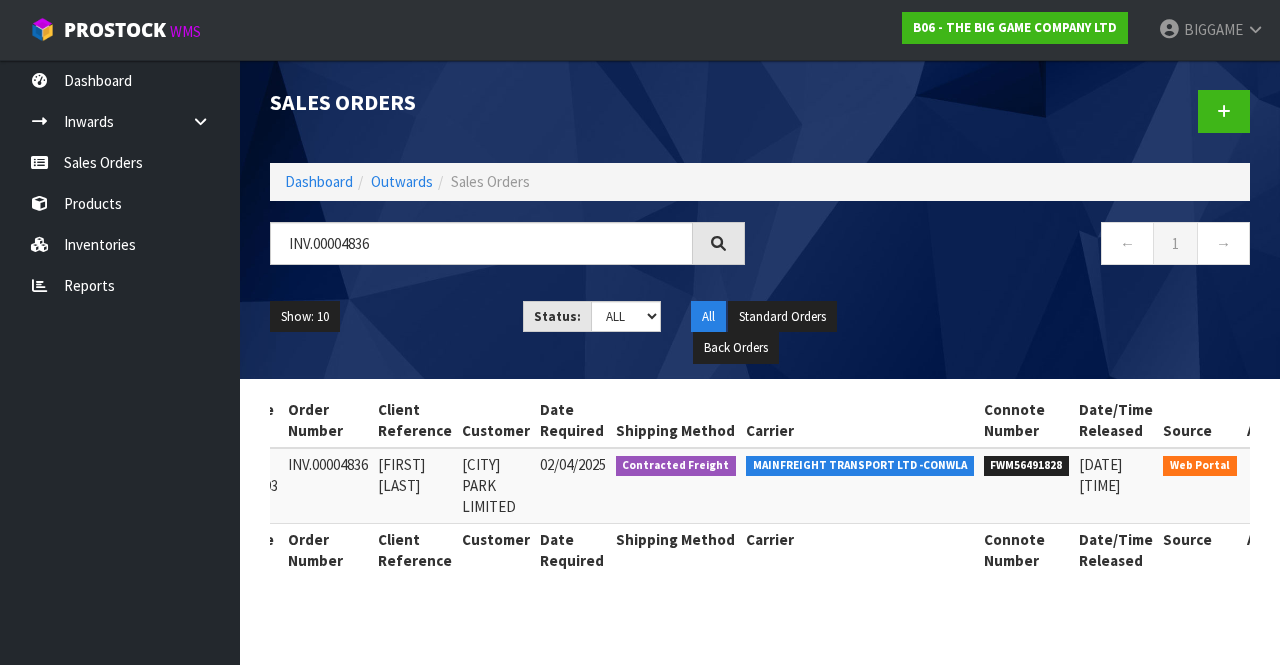 click at bounding box center (1269, 470) 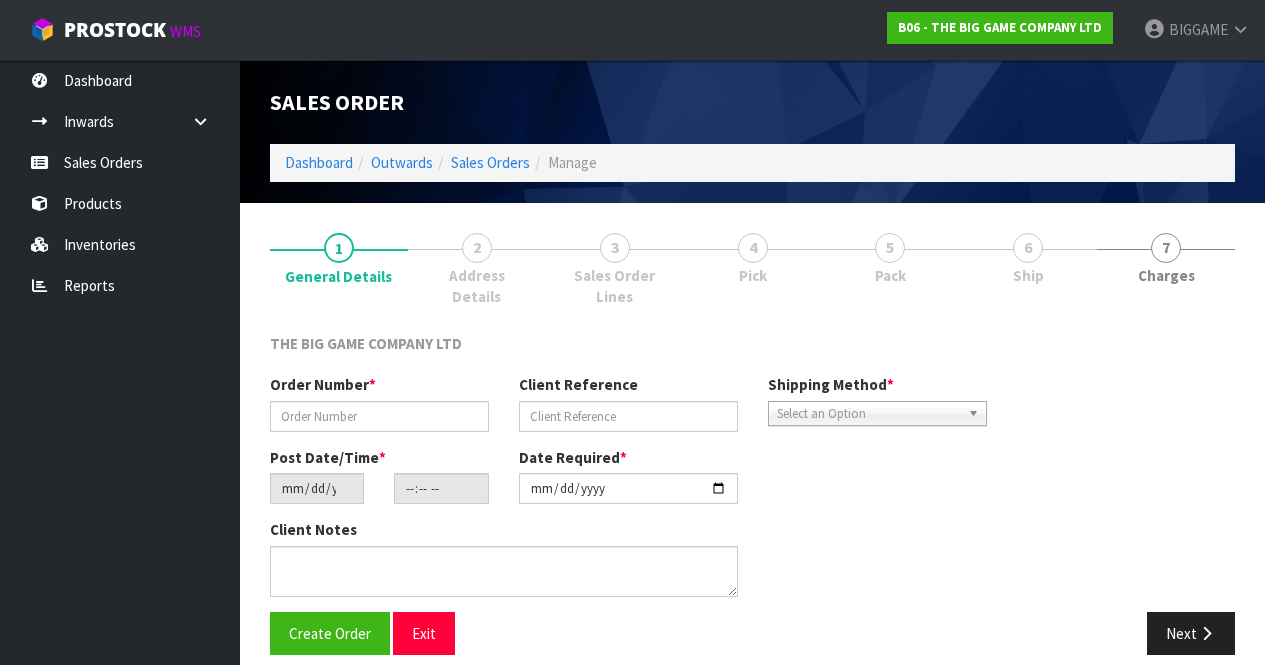 type on "INV.00004836" 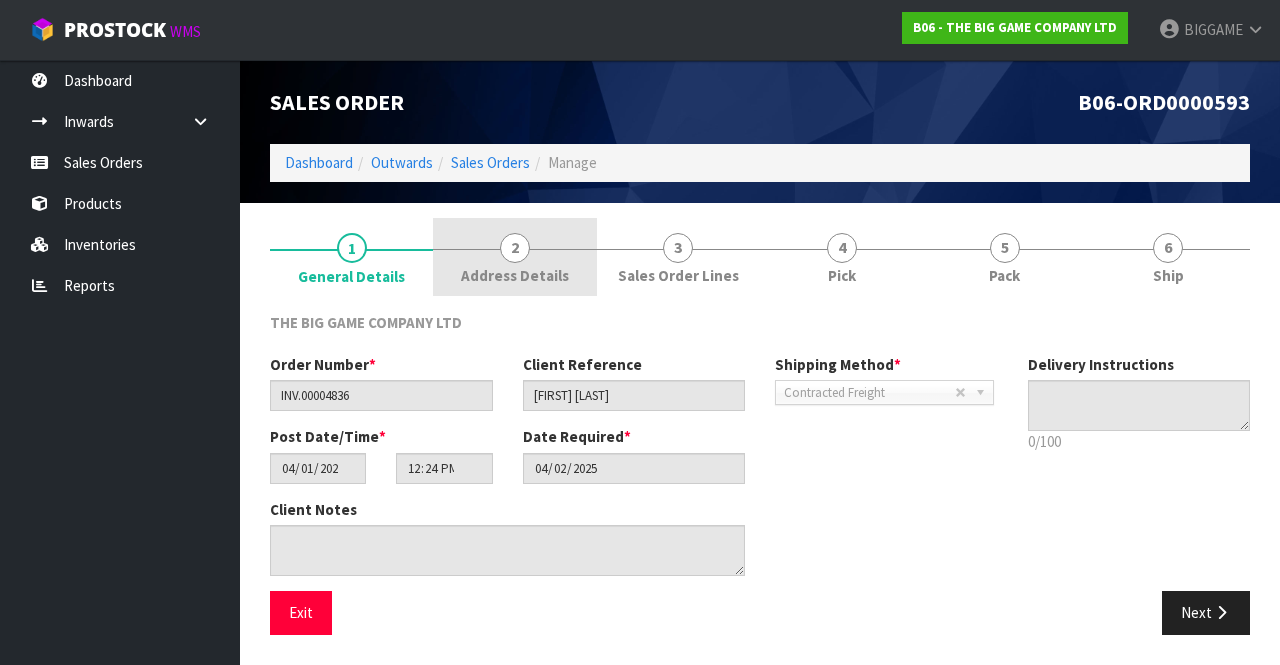 click on "Address Details" at bounding box center (515, 275) 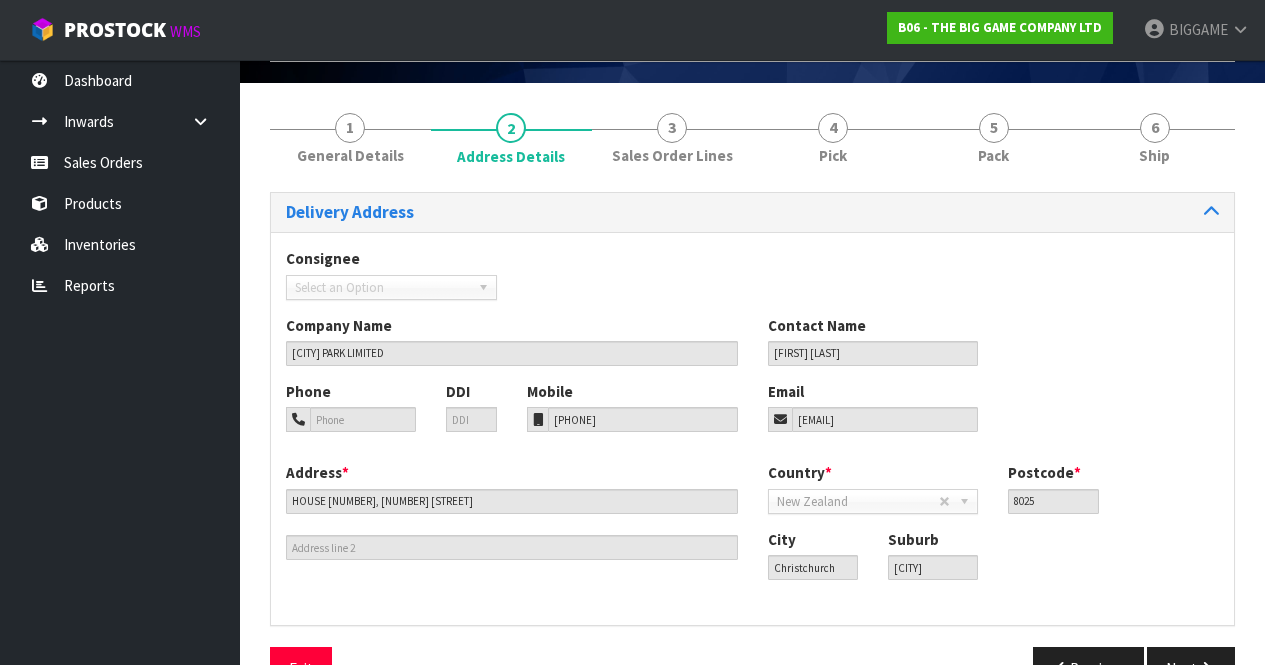 scroll, scrollTop: 102, scrollLeft: 0, axis: vertical 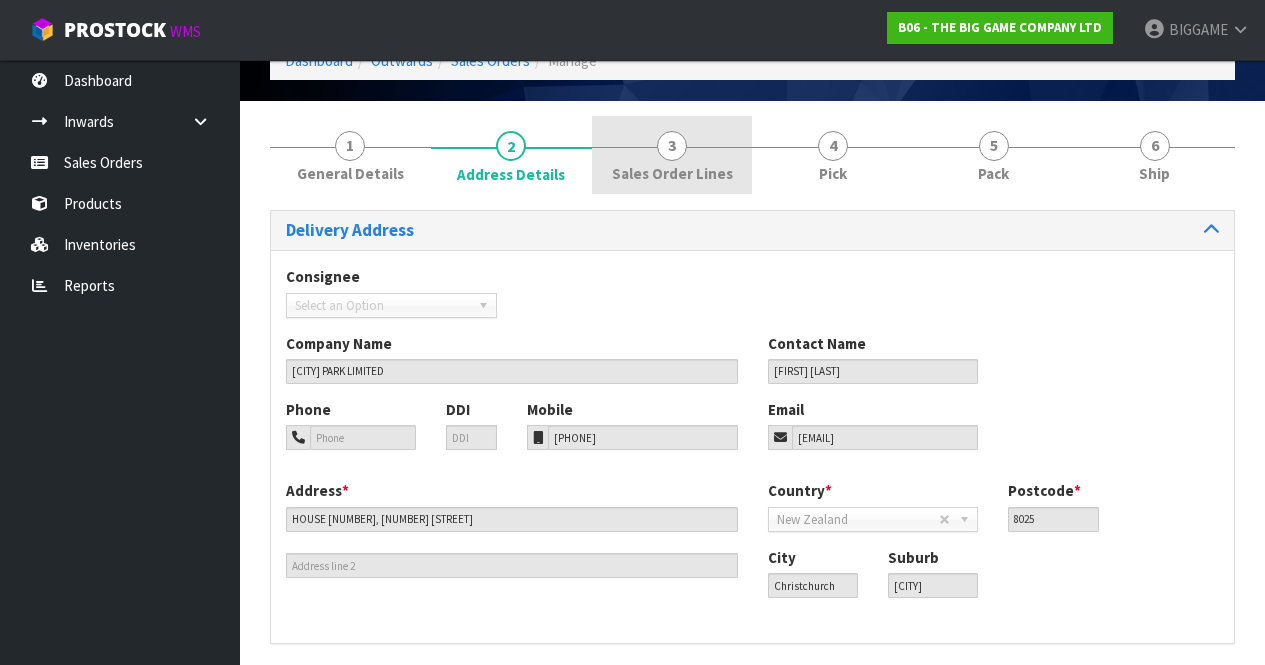 click on "Sales Order Lines" at bounding box center [672, 173] 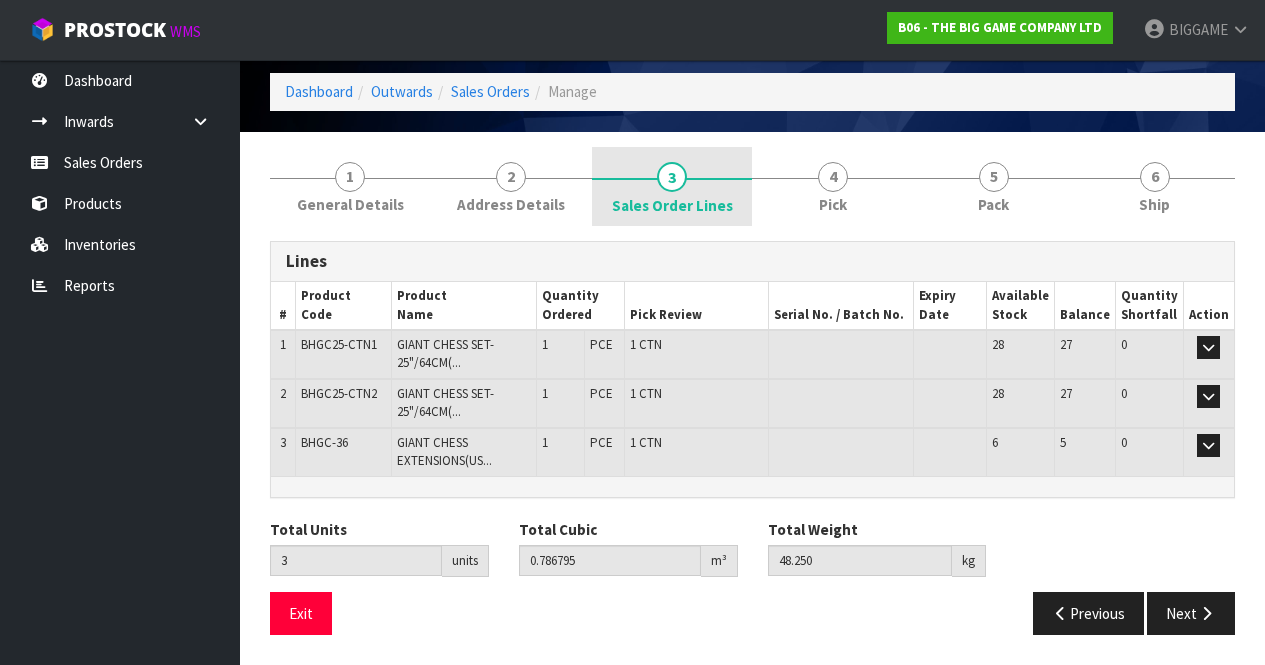 scroll, scrollTop: 71, scrollLeft: 0, axis: vertical 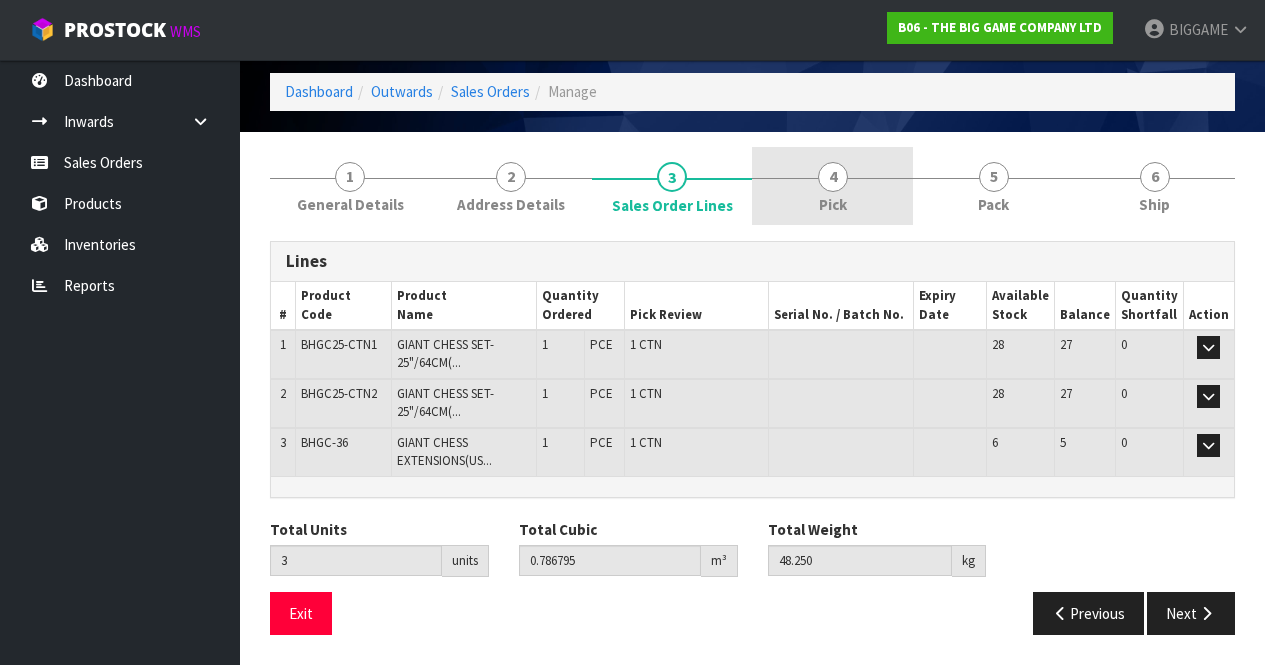 click on "4
Pick" at bounding box center [832, 186] 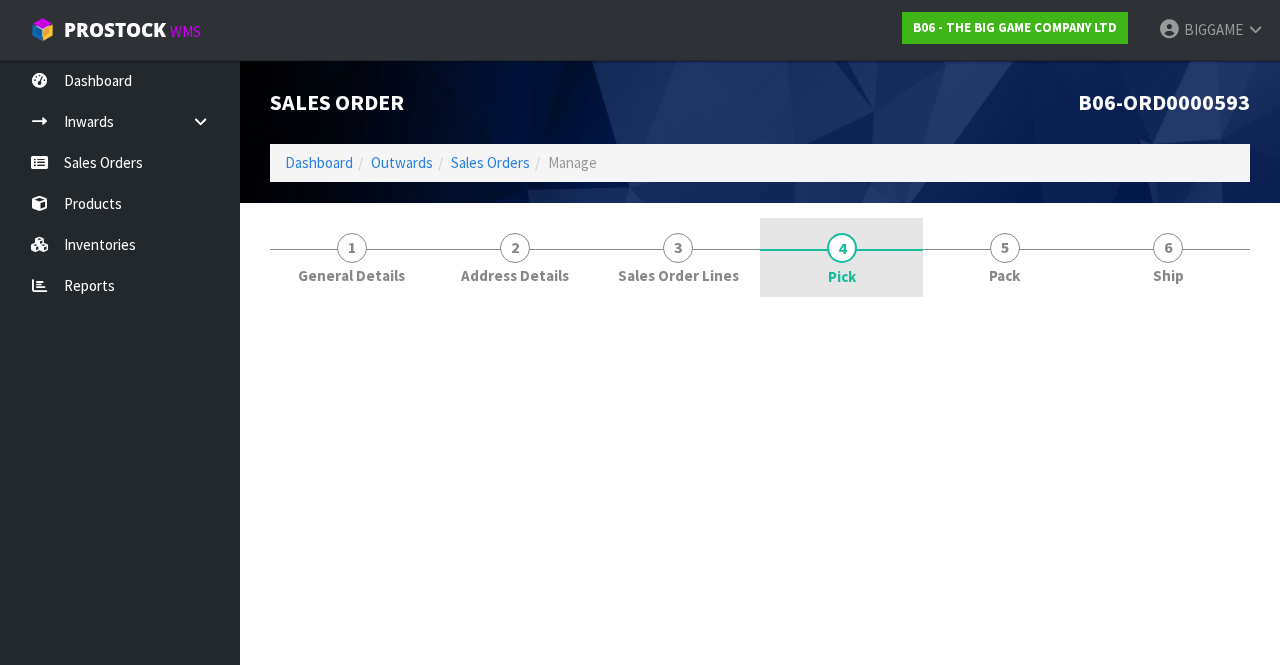 click on "Dashboard Outwards Sales Orders Manage" at bounding box center [760, 162] 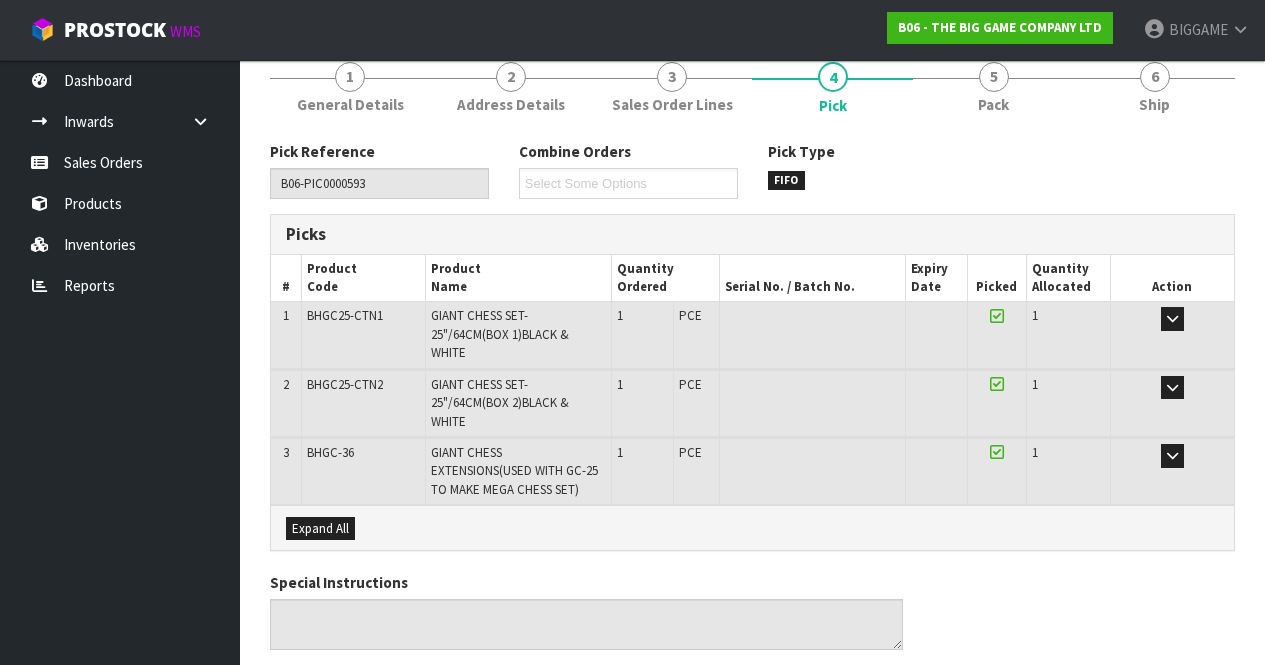 scroll, scrollTop: 60, scrollLeft: 0, axis: vertical 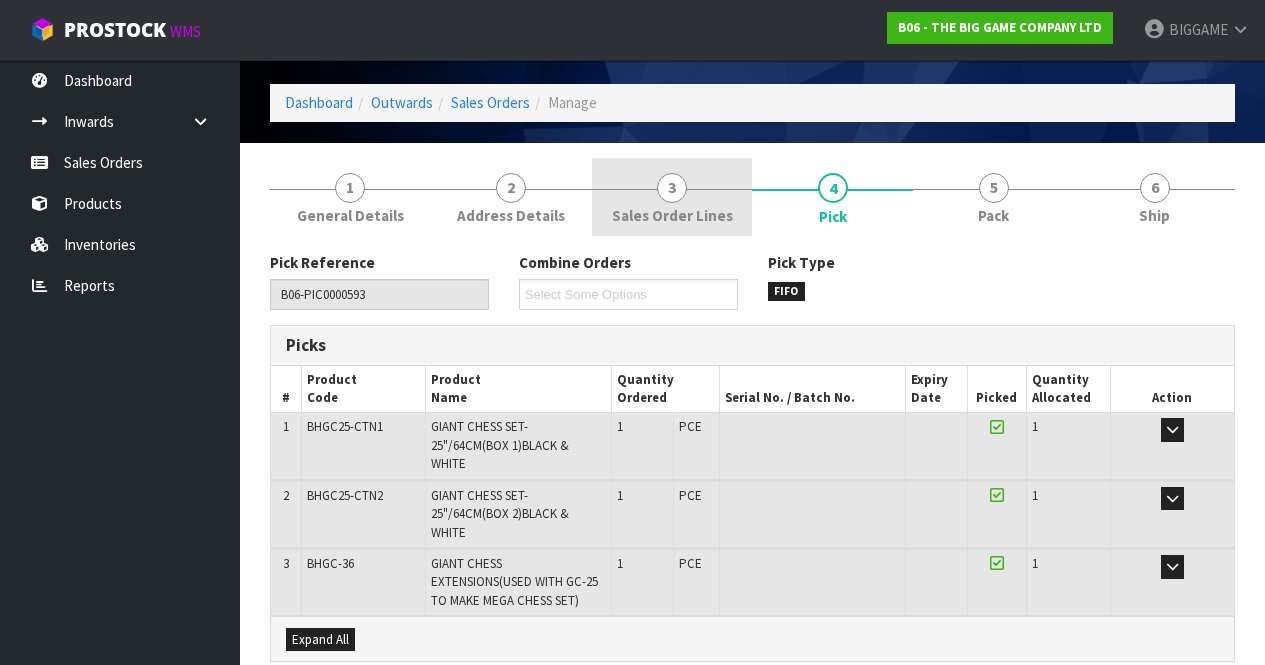 click on "3" at bounding box center (672, 188) 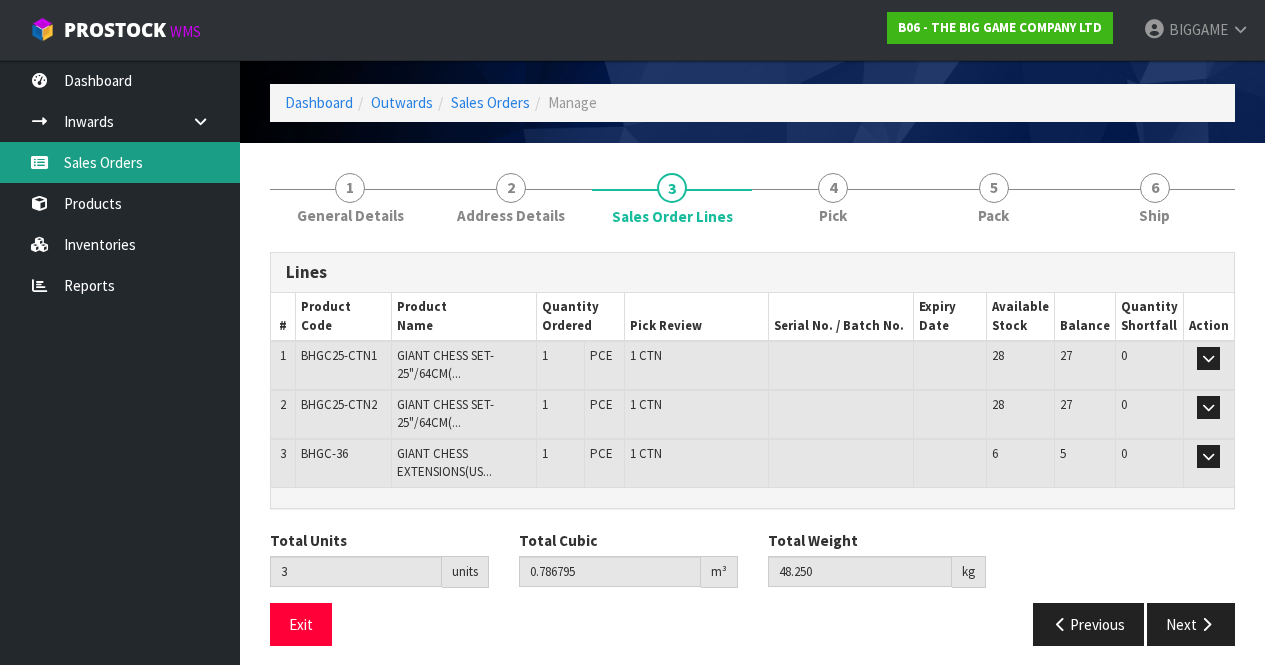 click on "Sales Orders" at bounding box center [120, 162] 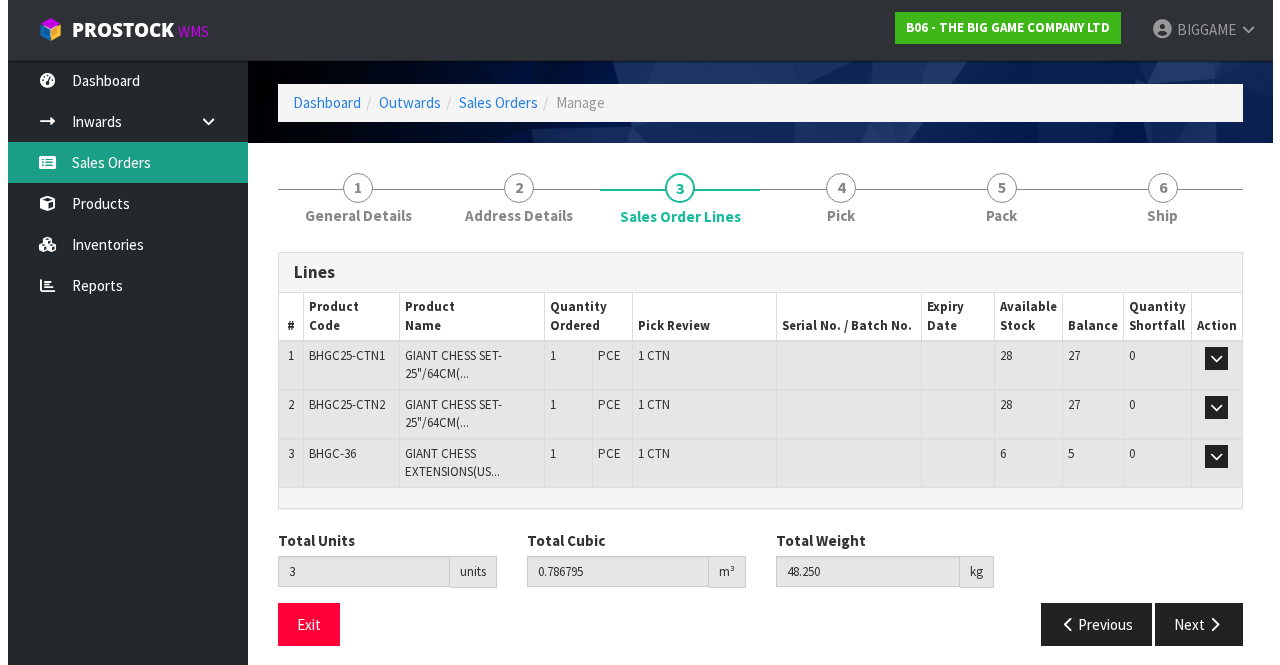 scroll, scrollTop: 0, scrollLeft: 0, axis: both 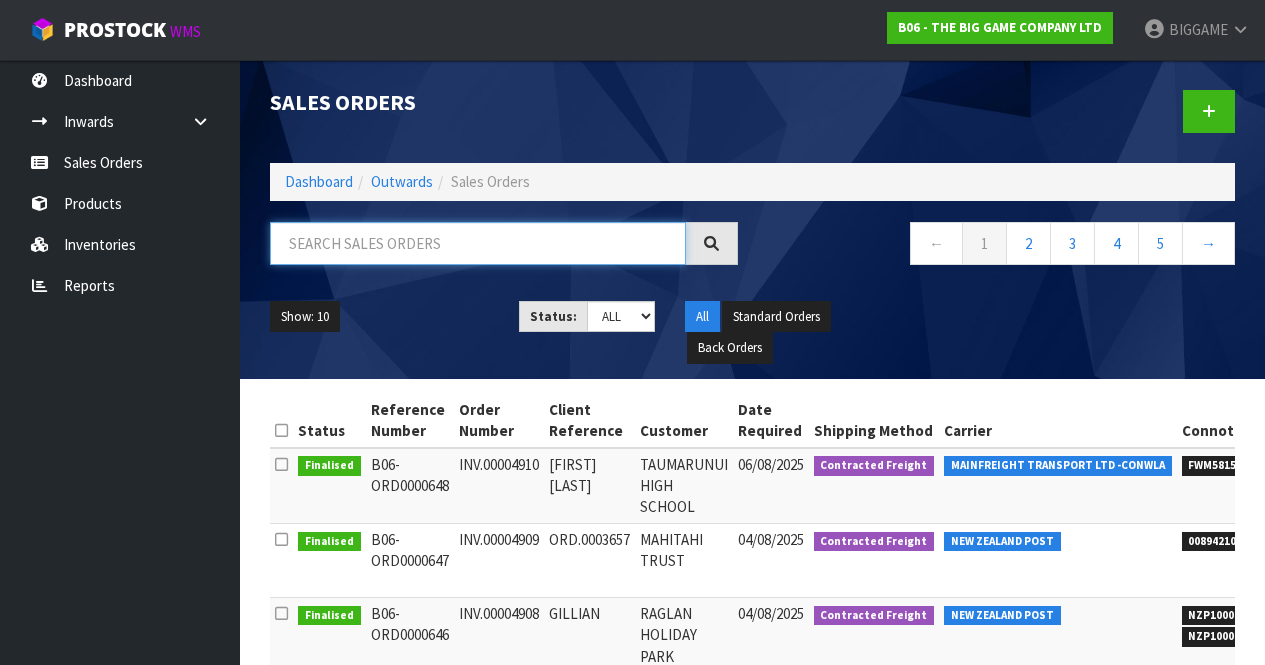 click at bounding box center [478, 243] 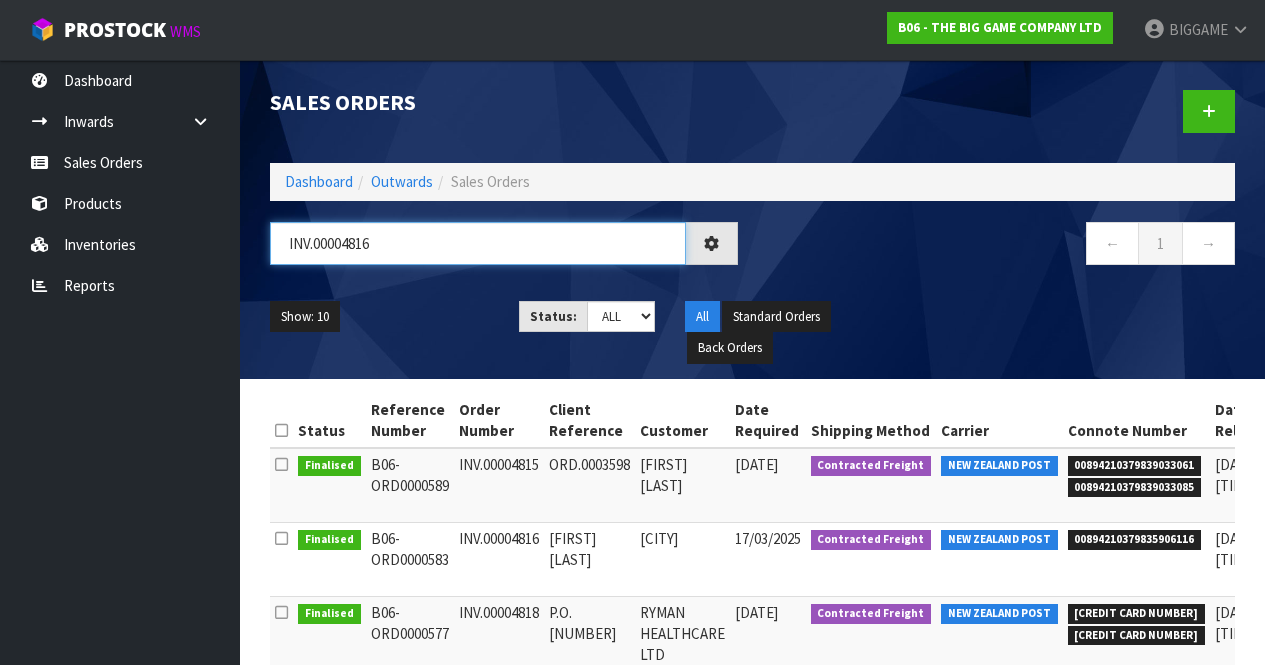 type on "INV.00004816" 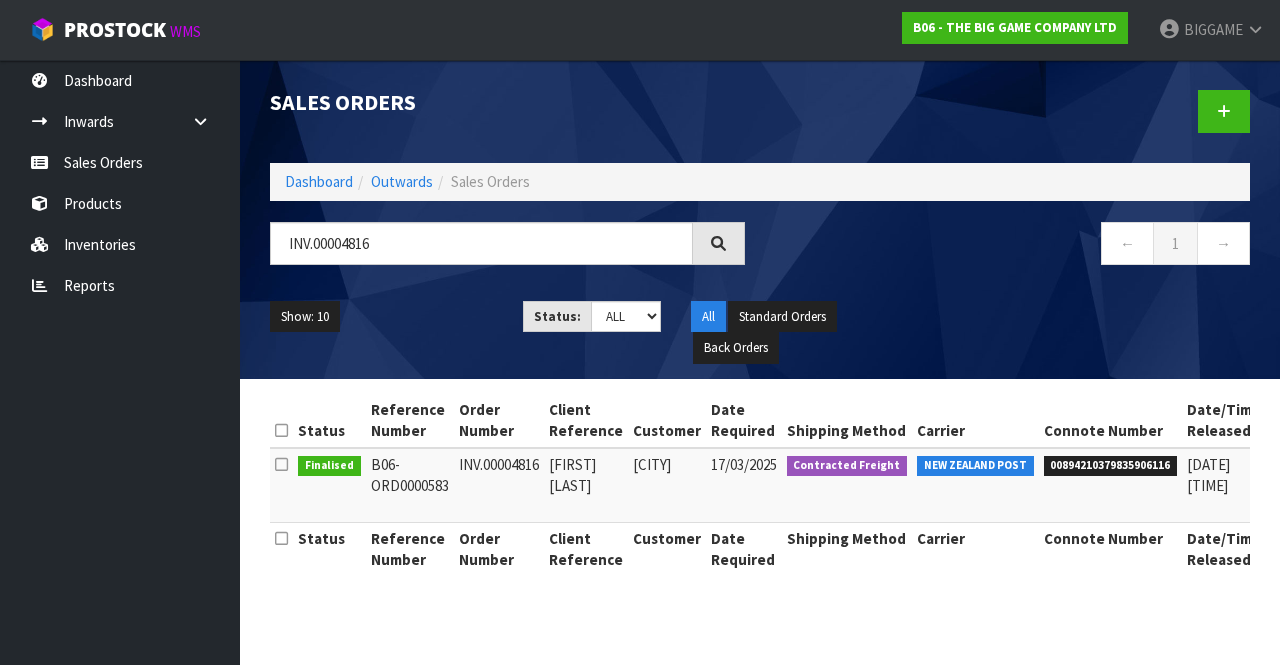 click on "Contracted Freight" at bounding box center (847, 485) 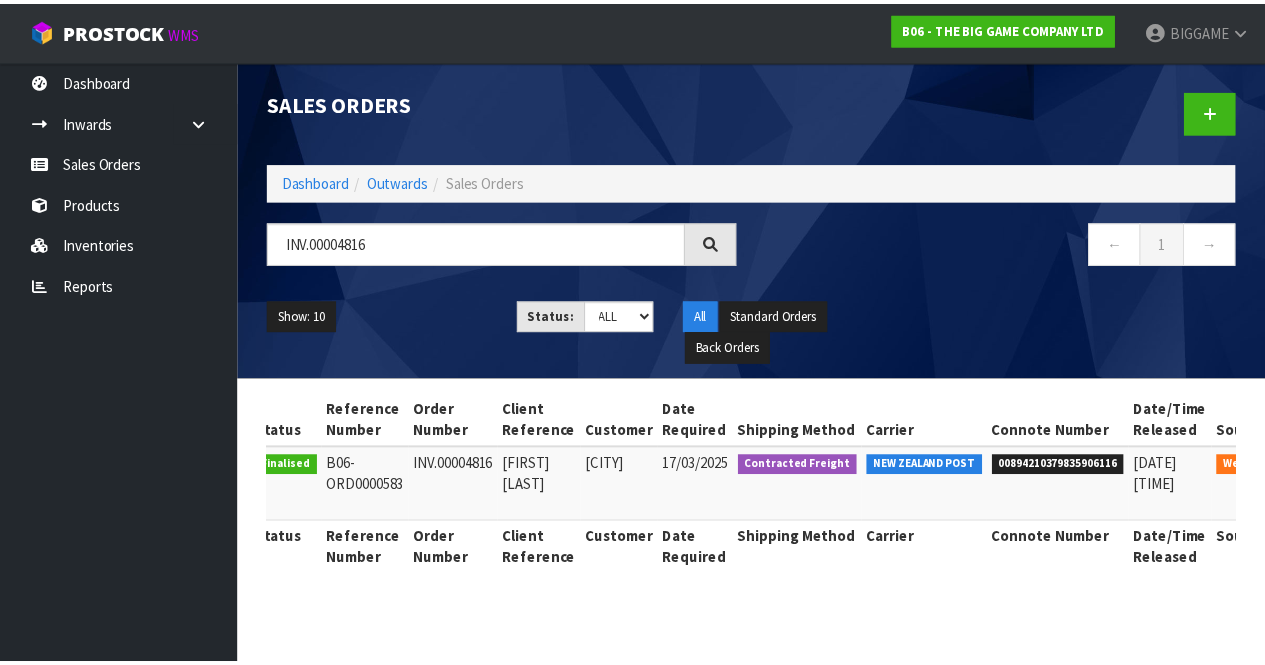 scroll, scrollTop: 0, scrollLeft: 133, axis: horizontal 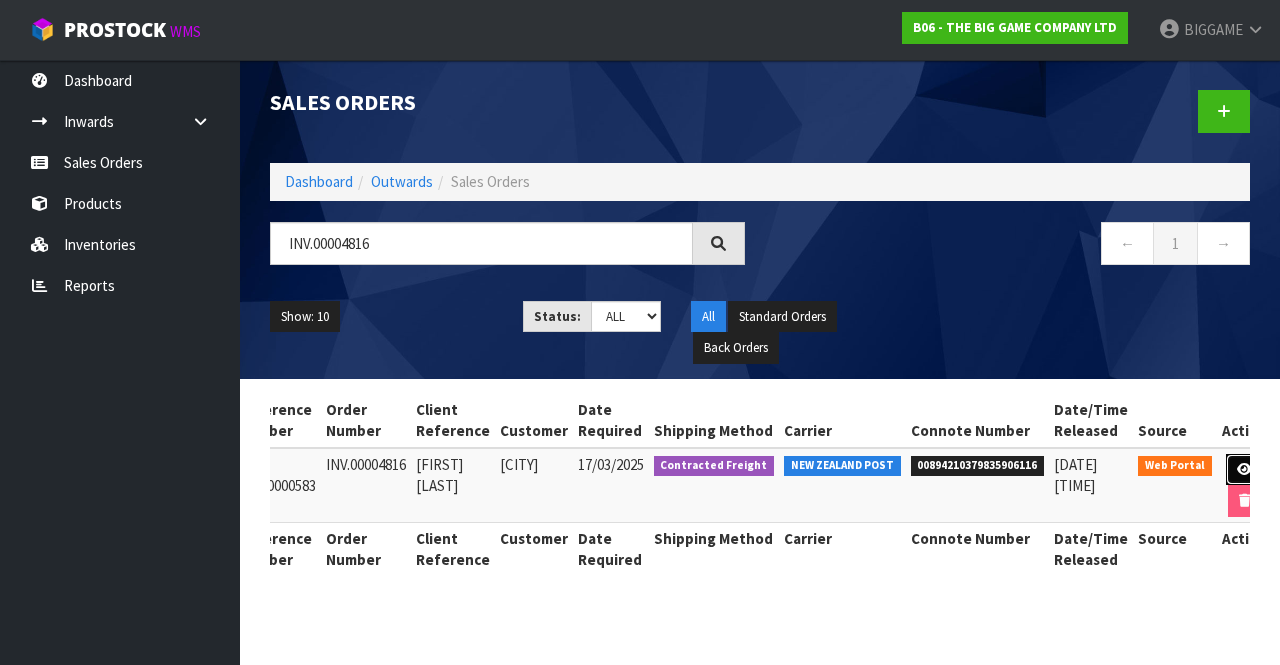 click at bounding box center (1244, 470) 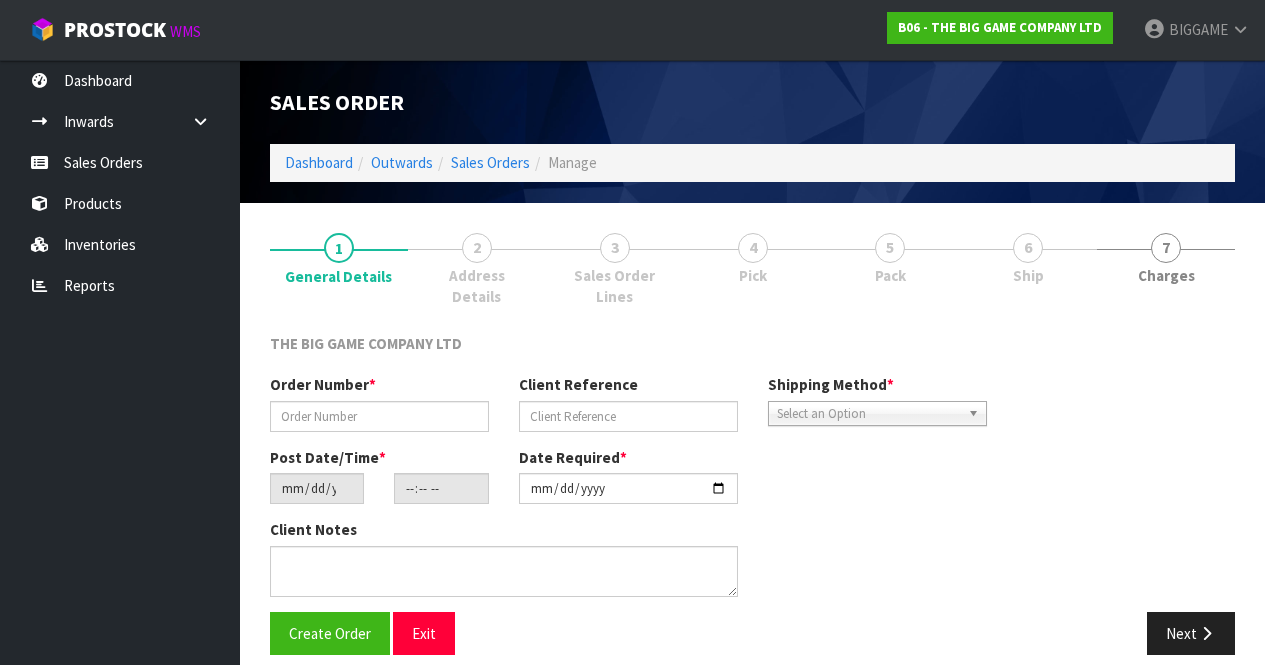 type on "INV.00004816" 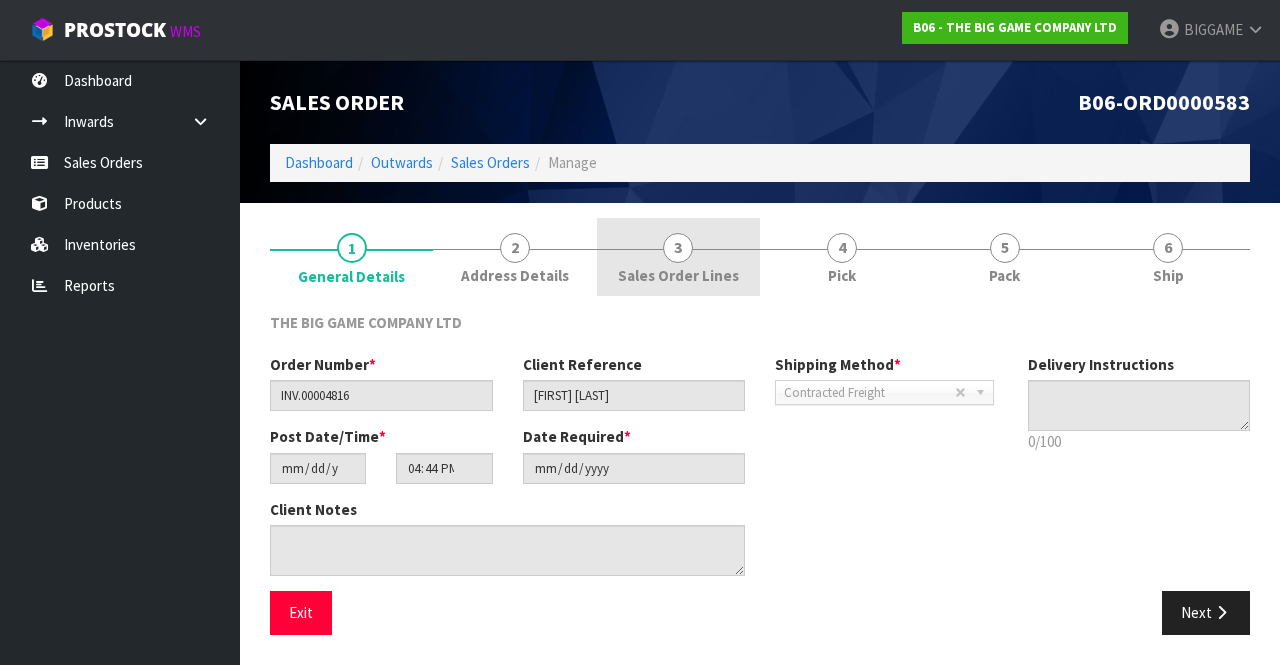 click on "Sales Order Lines" at bounding box center [678, 275] 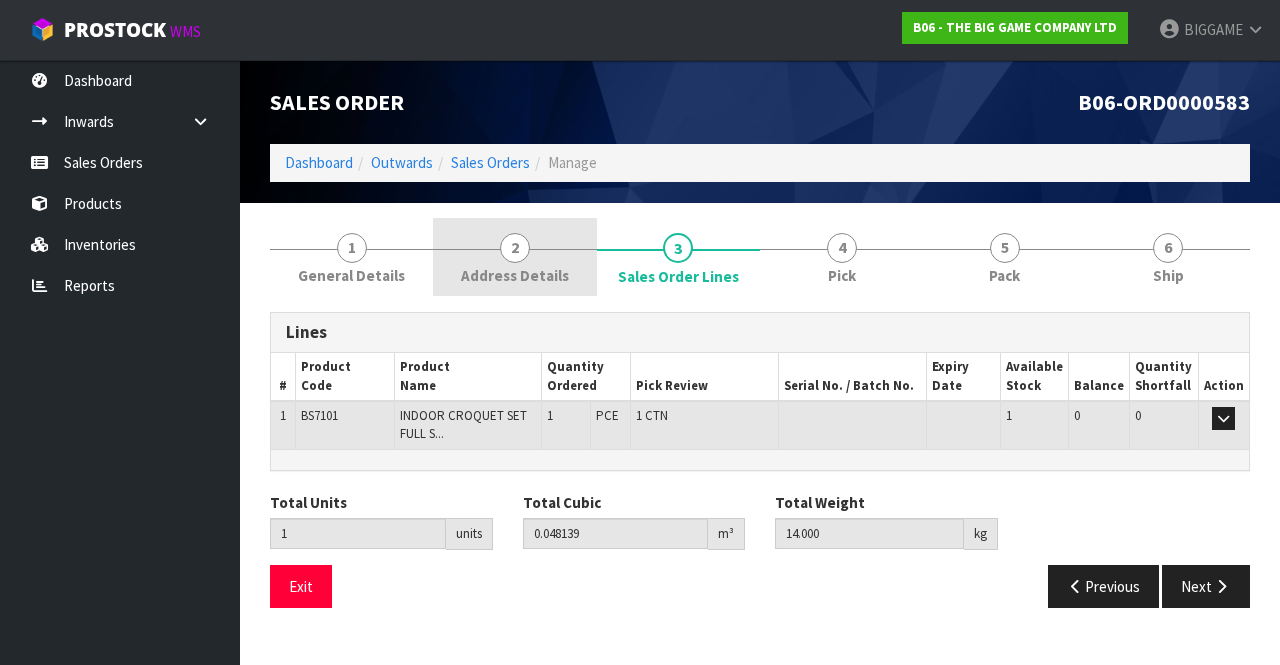 click on "2
Address Details" at bounding box center [514, 257] 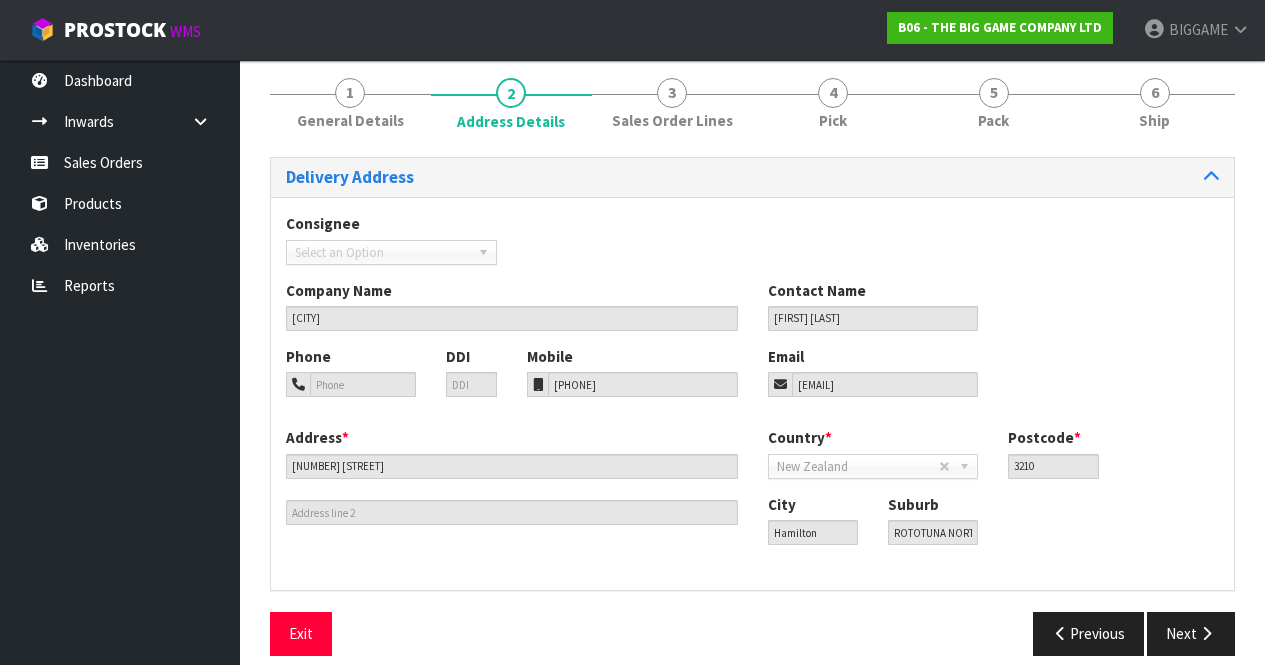 scroll, scrollTop: 168, scrollLeft: 0, axis: vertical 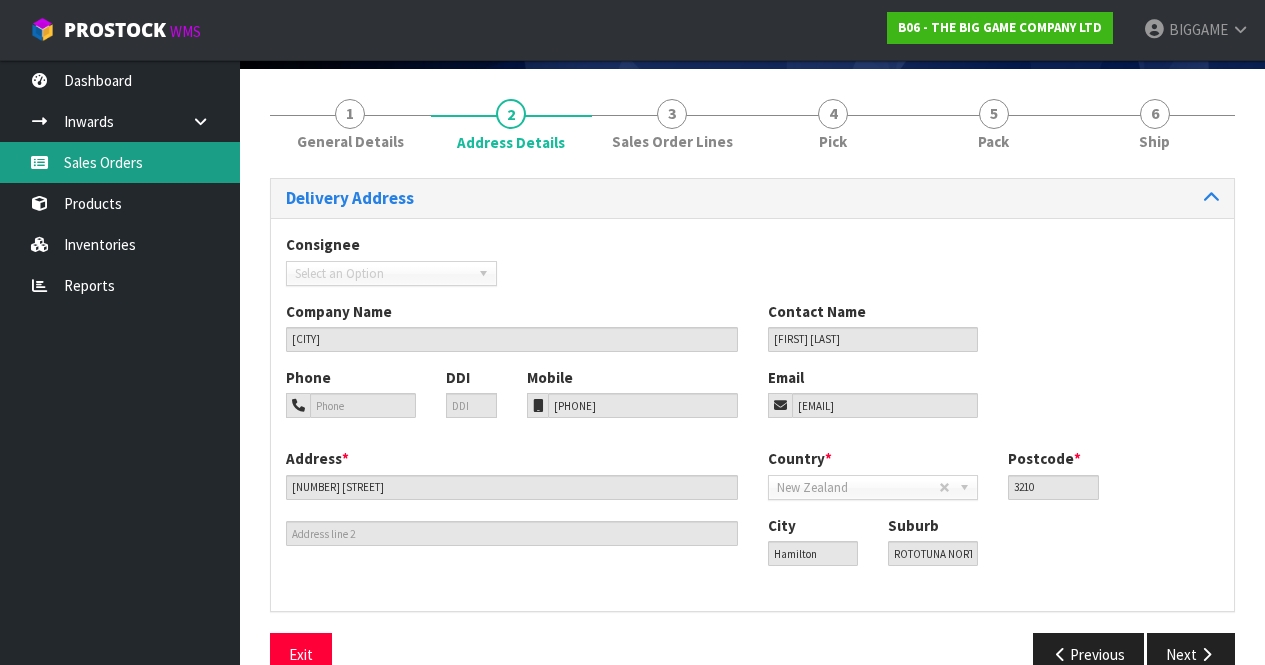 click on "Sales Orders" at bounding box center (120, 162) 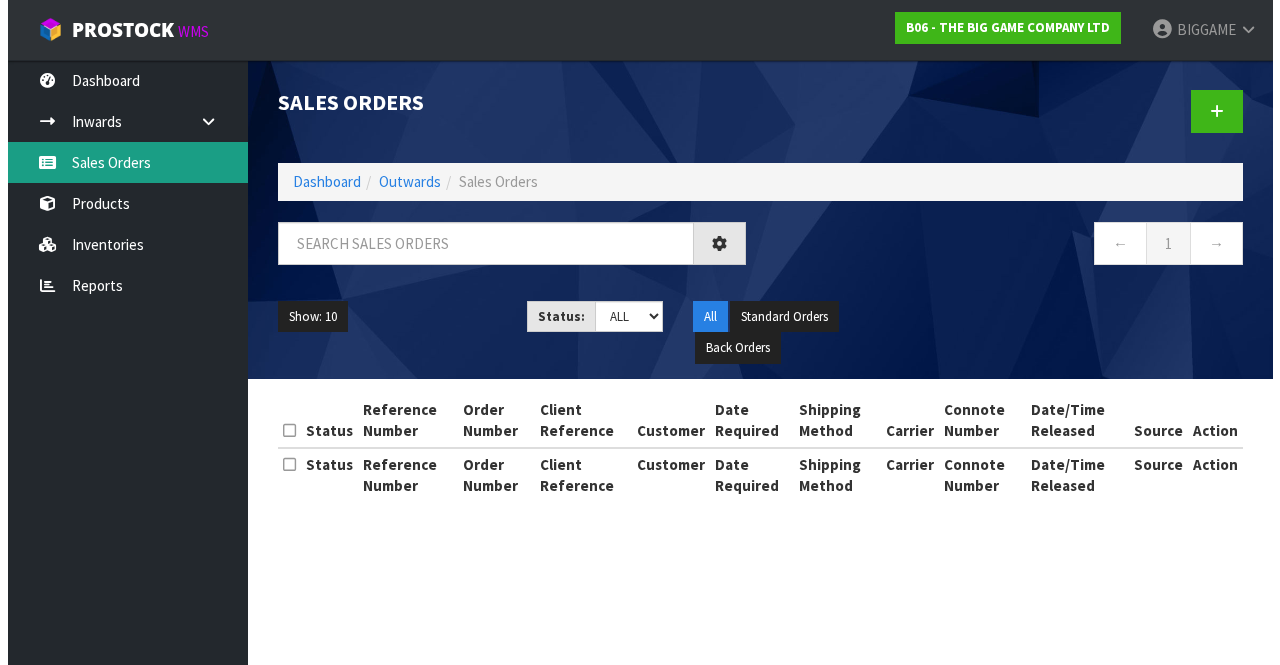 scroll, scrollTop: 0, scrollLeft: 0, axis: both 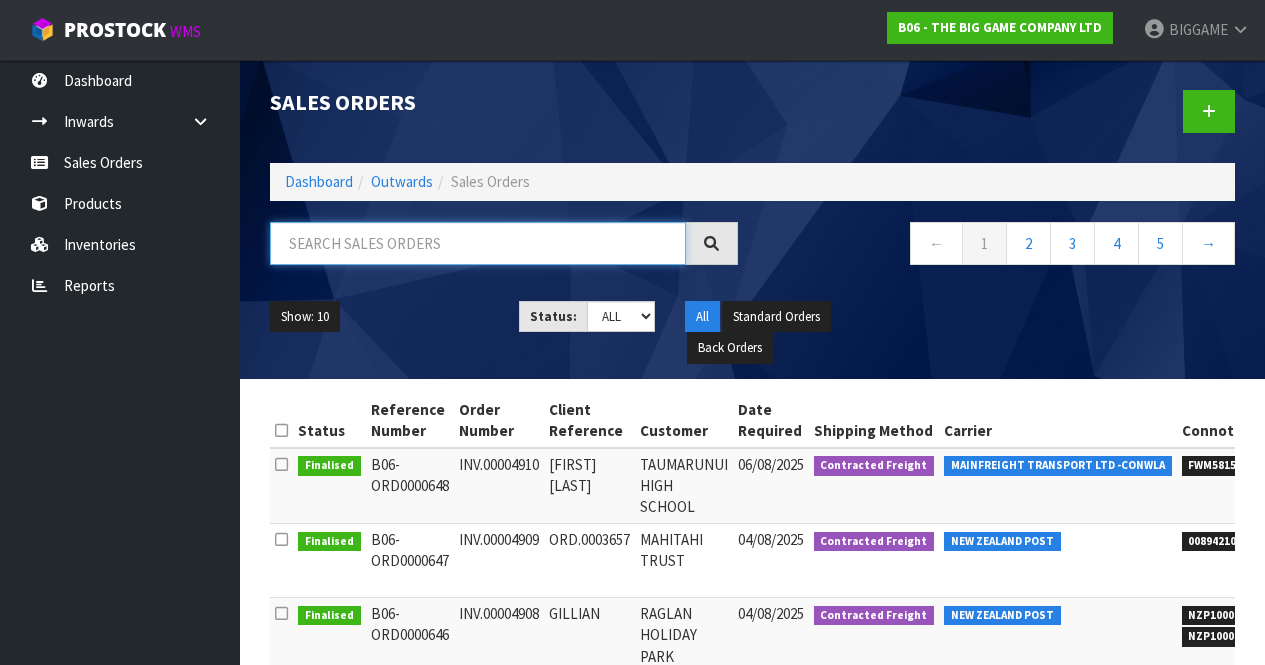 click at bounding box center (478, 243) 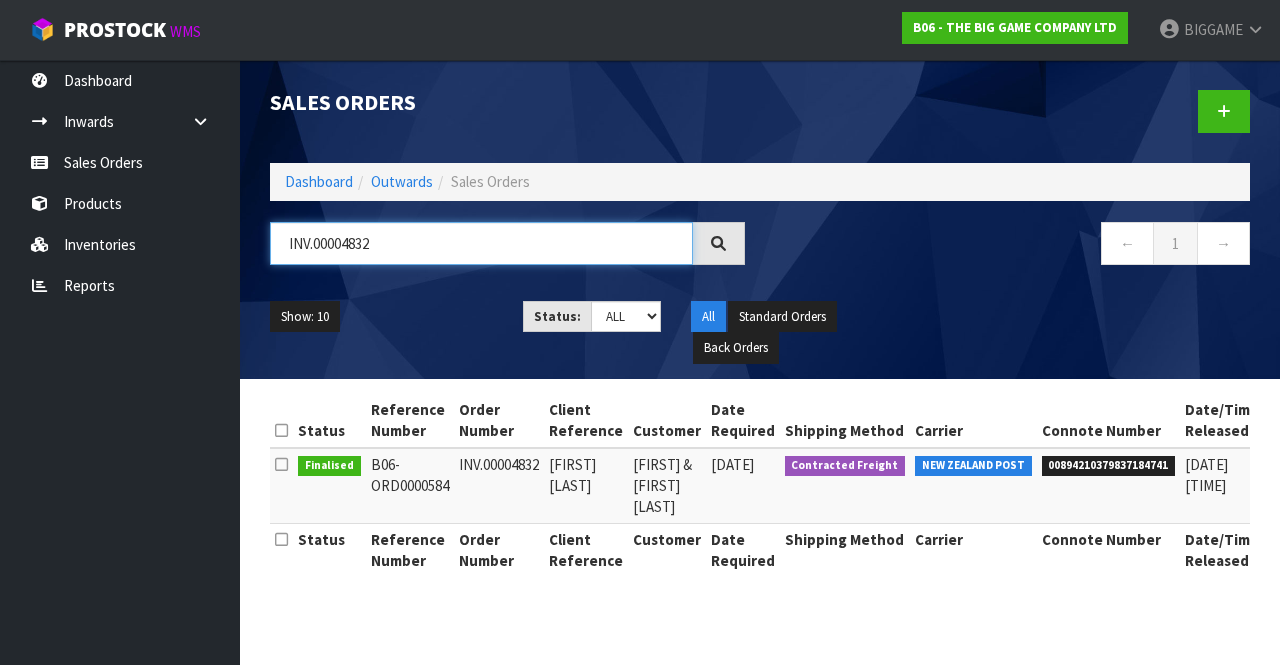 type on "INV.00004832" 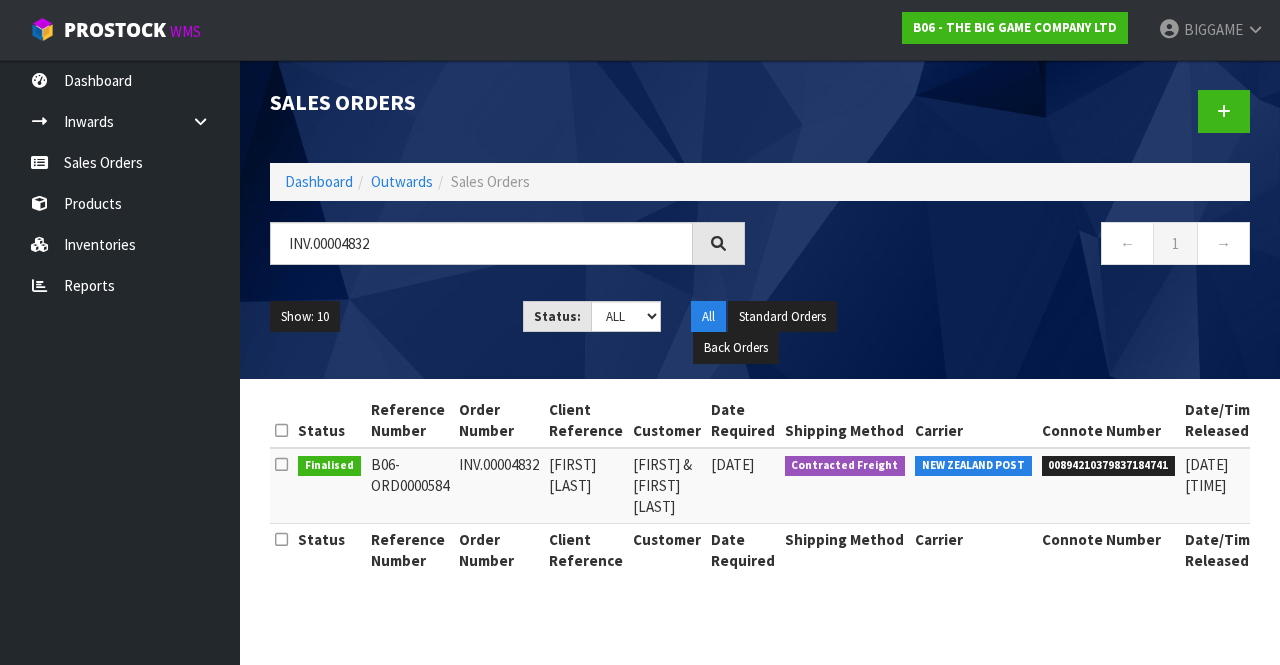 click on "[FIRST] [LAST]" at bounding box center (586, 486) 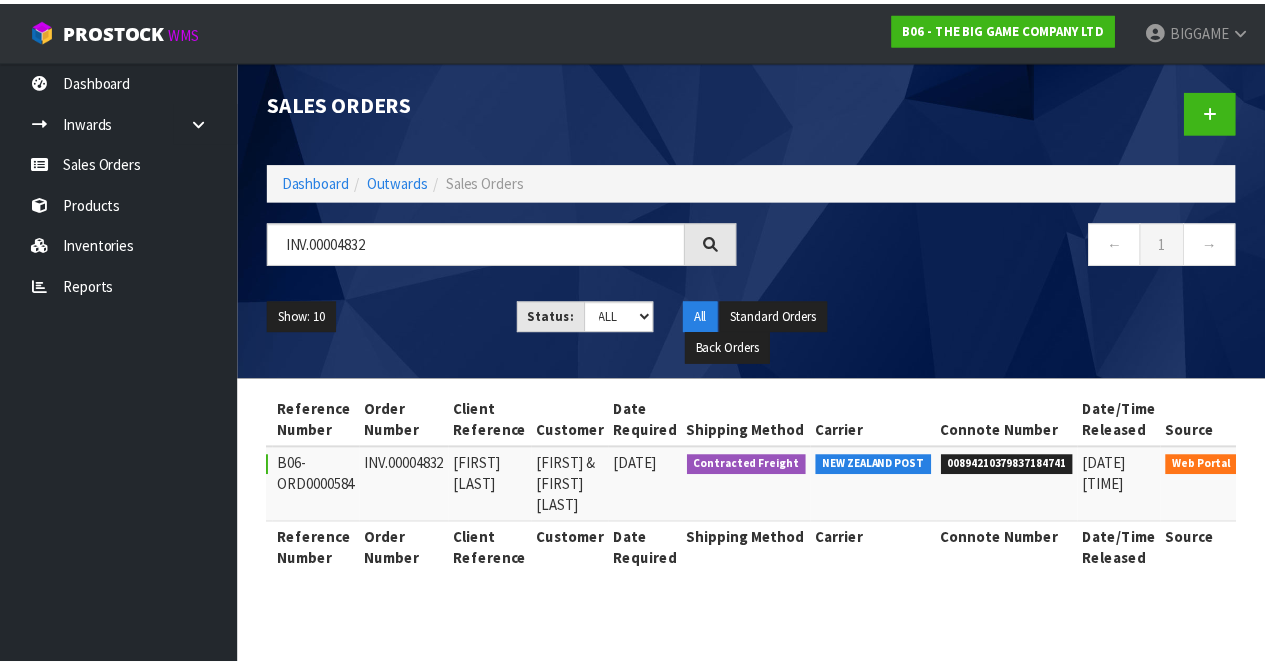 scroll, scrollTop: 0, scrollLeft: 122, axis: horizontal 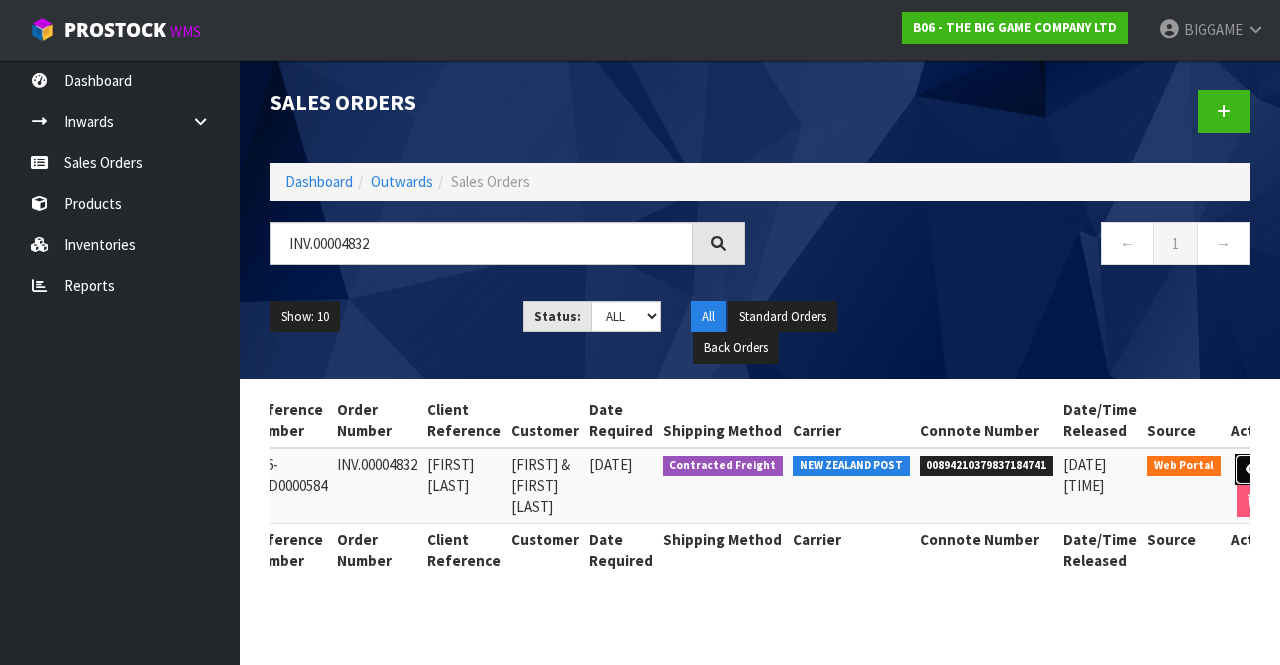 click at bounding box center [1253, 469] 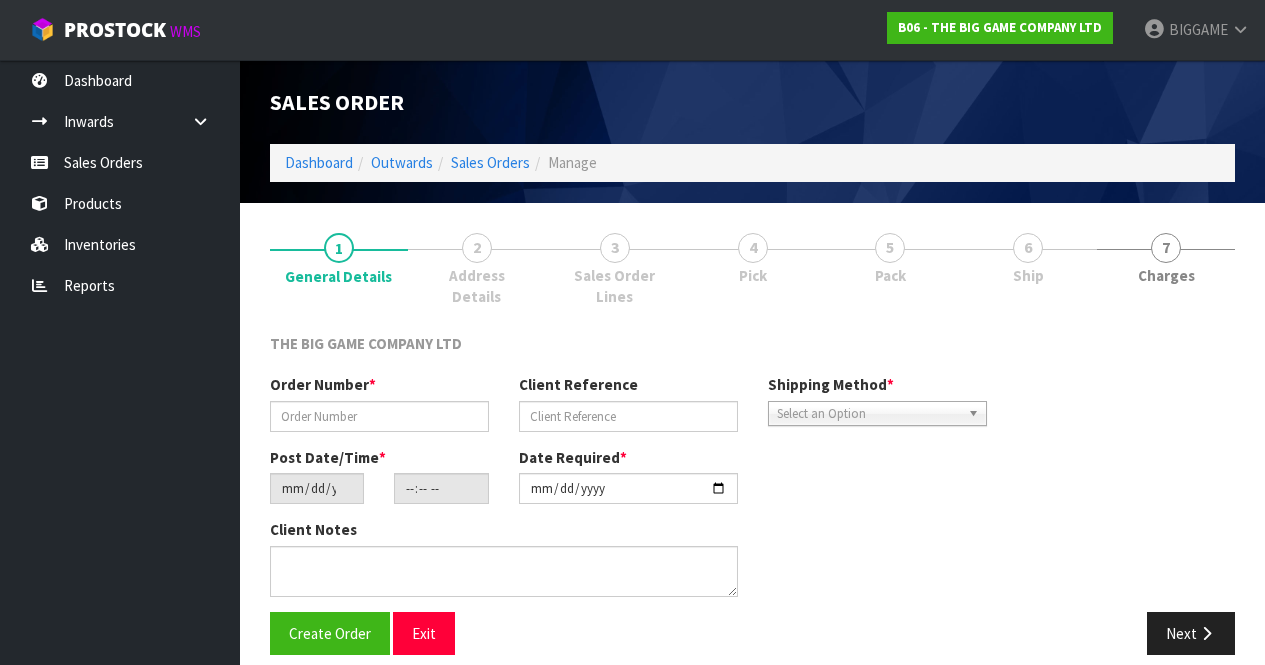 type on "INV.00004832" 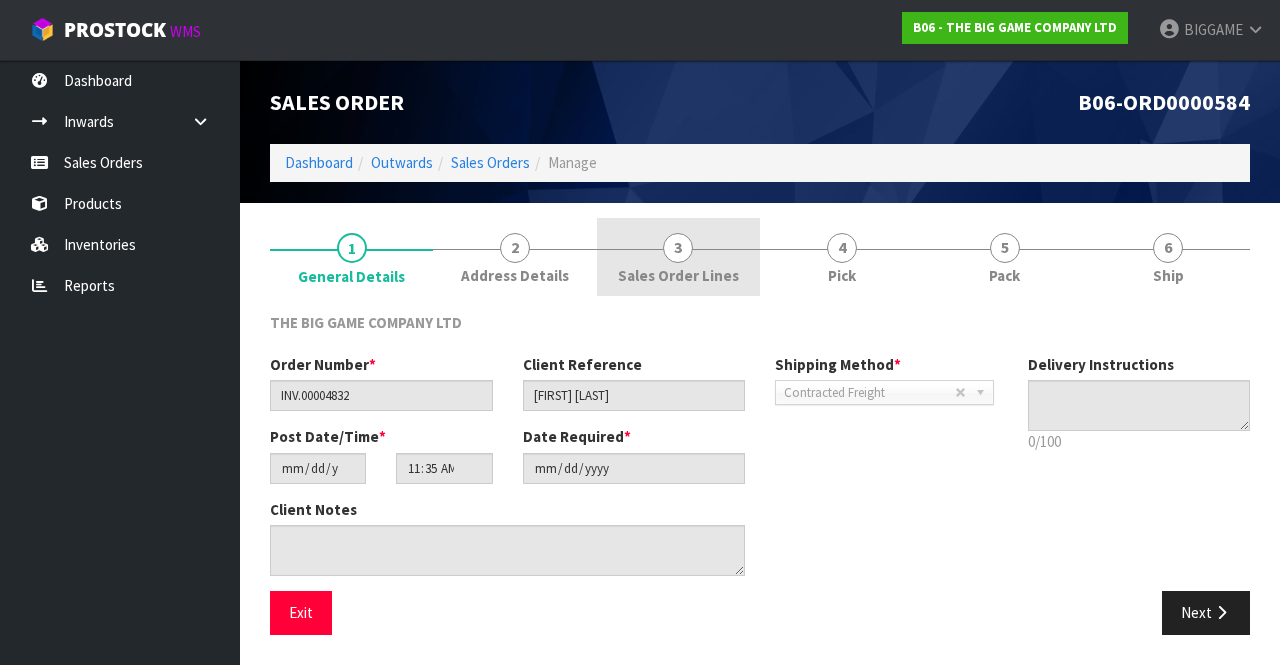 click on "3
Sales Order Lines" at bounding box center [678, 257] 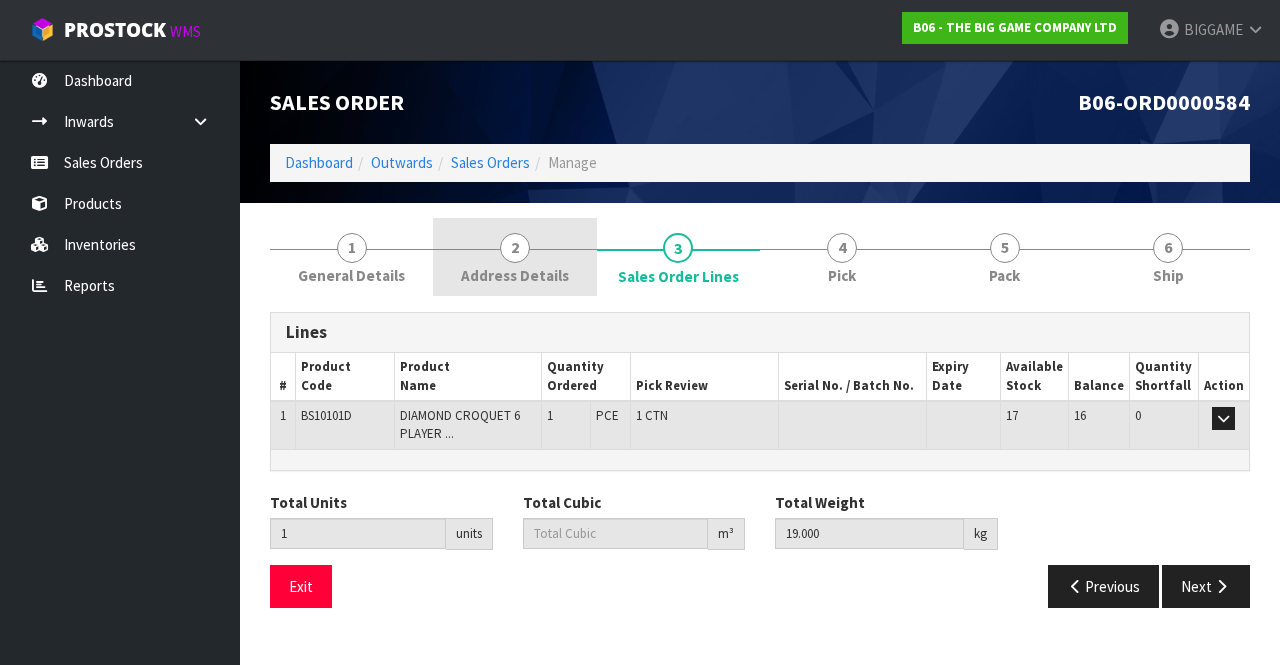 click on "2
Address Details" at bounding box center (514, 257) 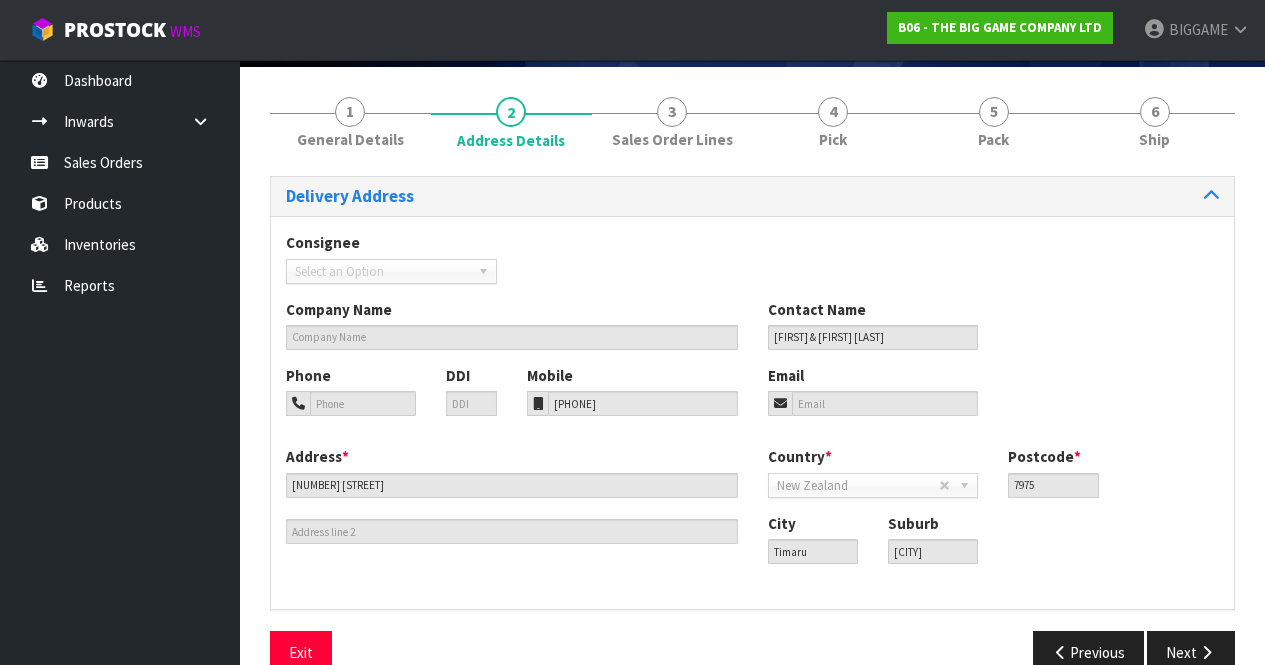 scroll, scrollTop: 145, scrollLeft: 0, axis: vertical 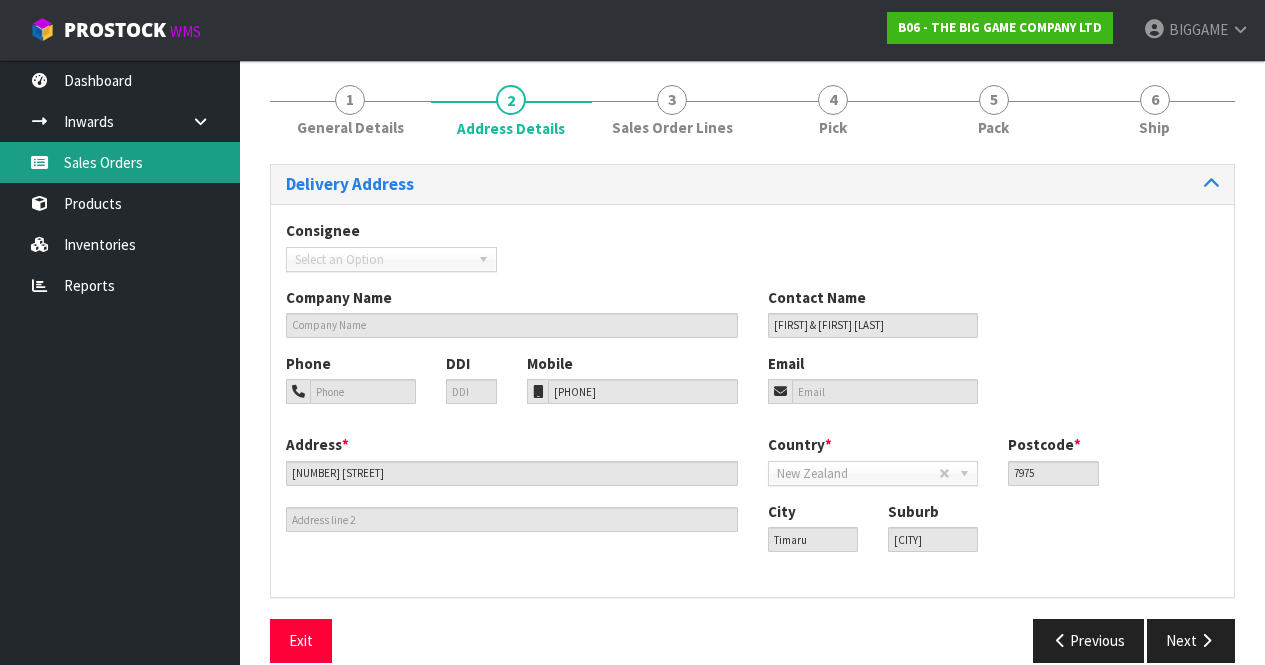 click on "Sales Orders" at bounding box center (120, 162) 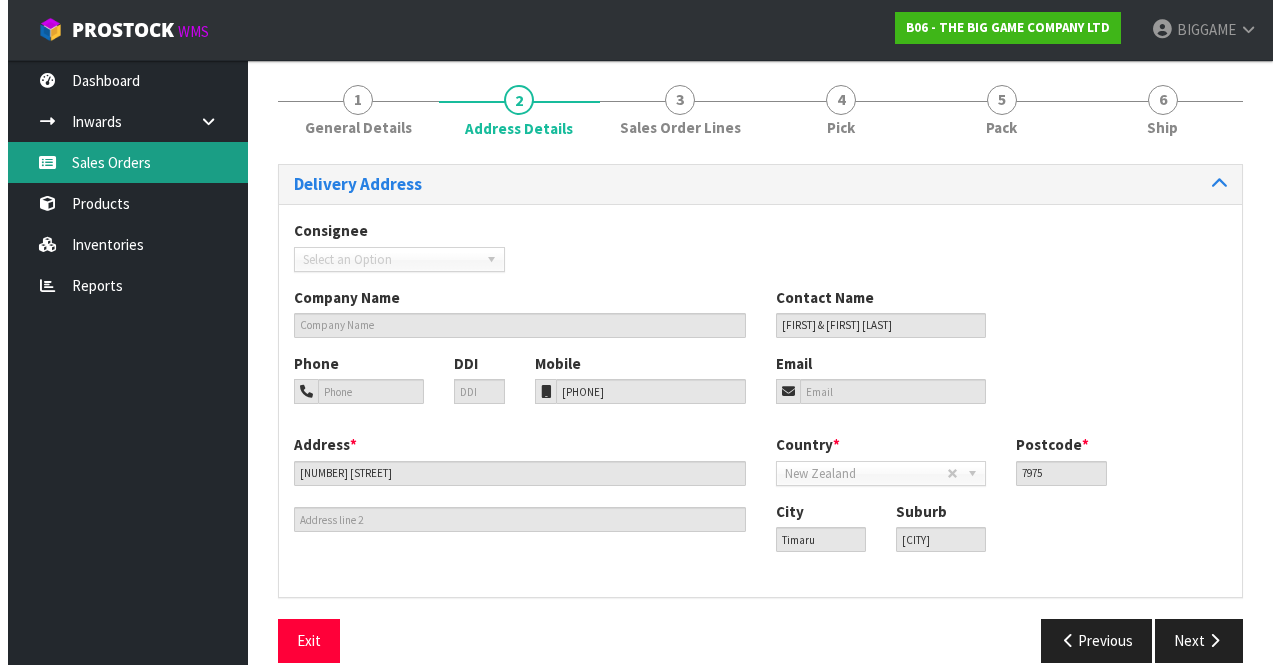 scroll, scrollTop: 0, scrollLeft: 0, axis: both 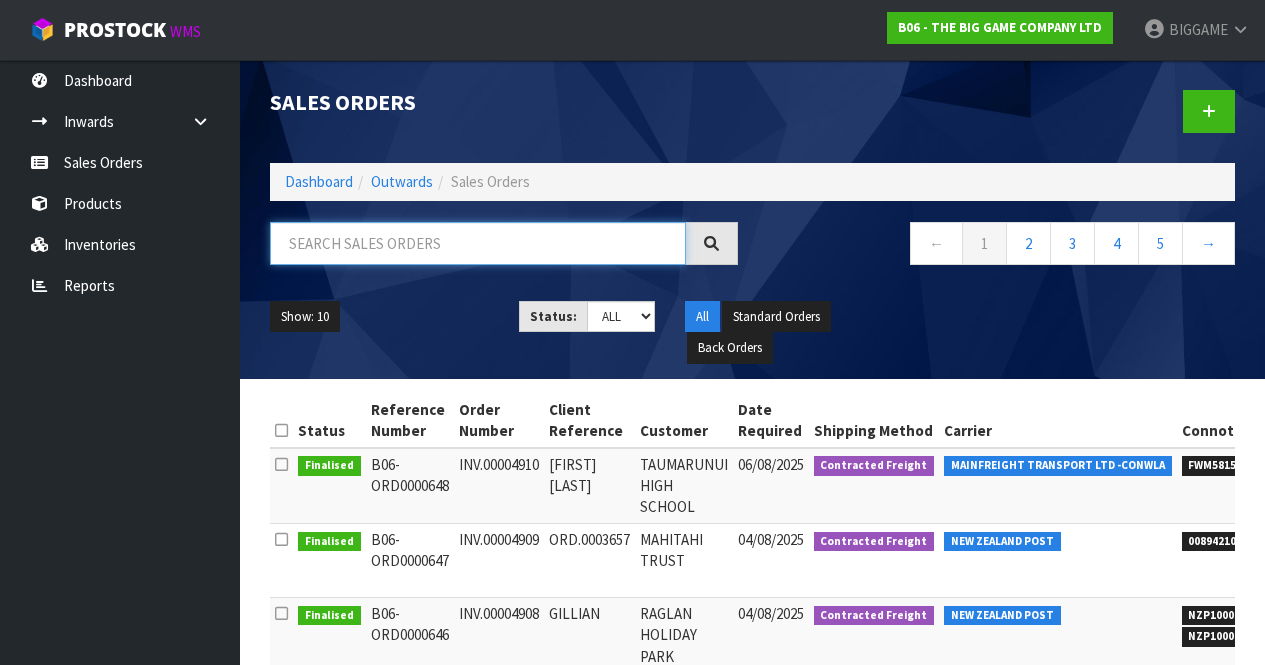 click at bounding box center [478, 243] 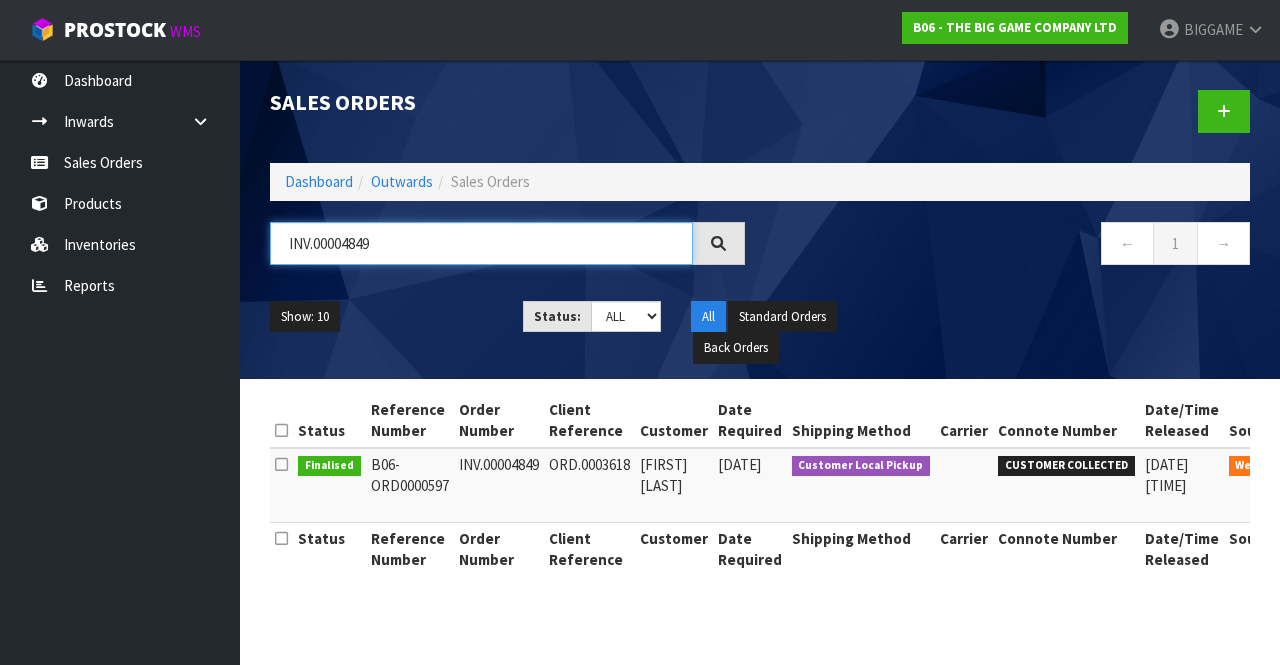 type on "INV.00004849" 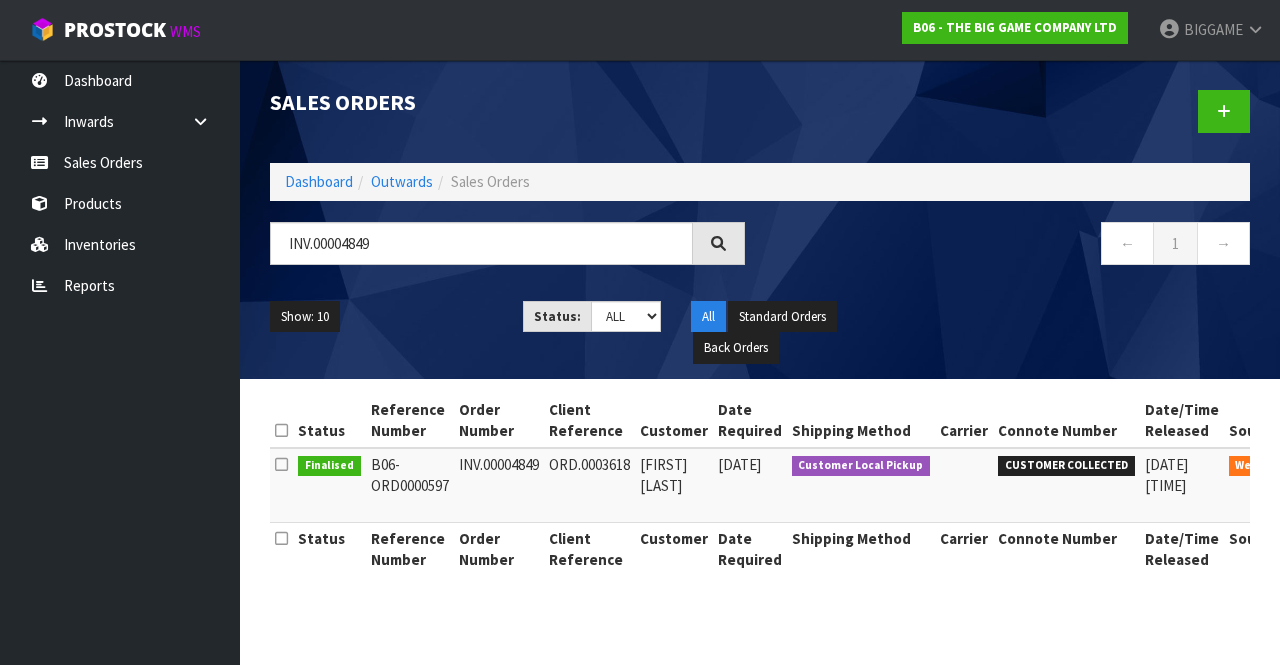 click on "CUSTOMER COLLECTED" at bounding box center [1066, 485] 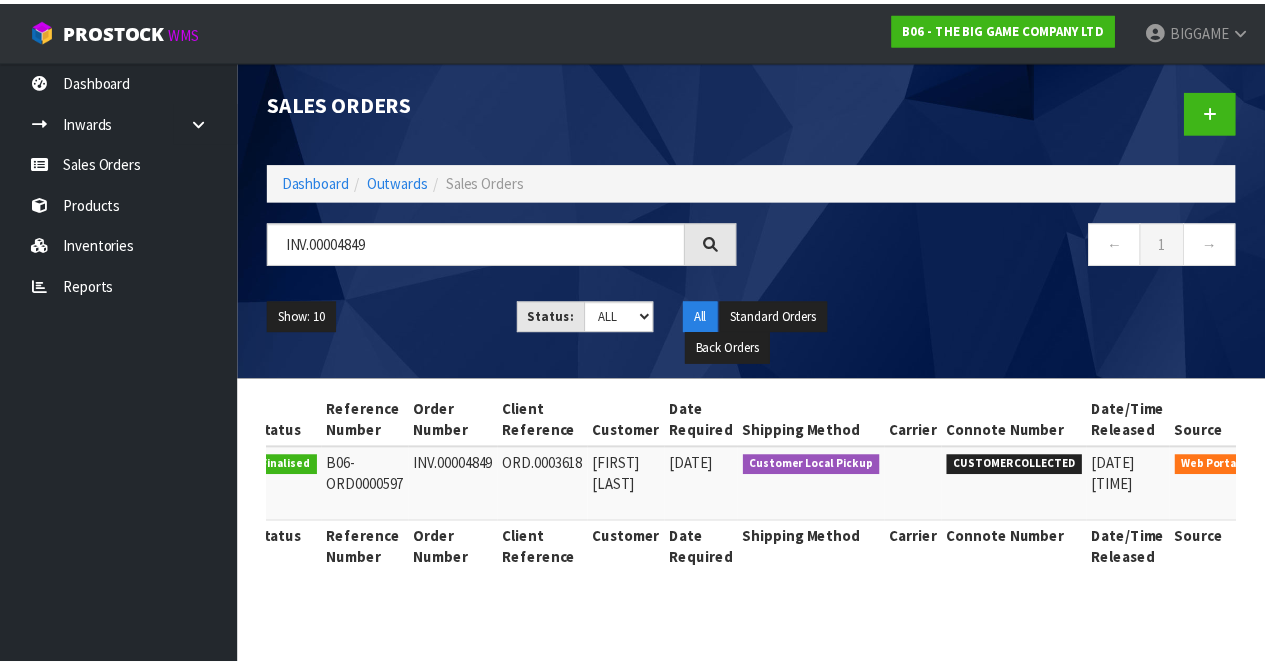 scroll, scrollTop: 0, scrollLeft: 83, axis: horizontal 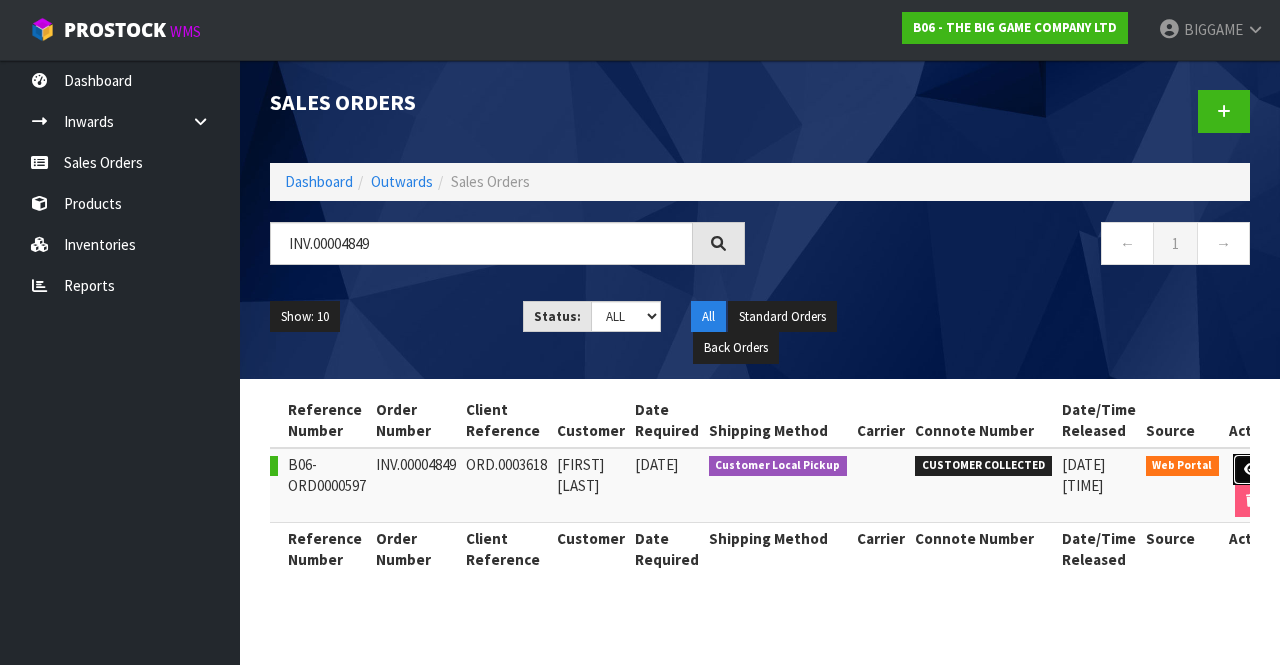 click at bounding box center (1251, 469) 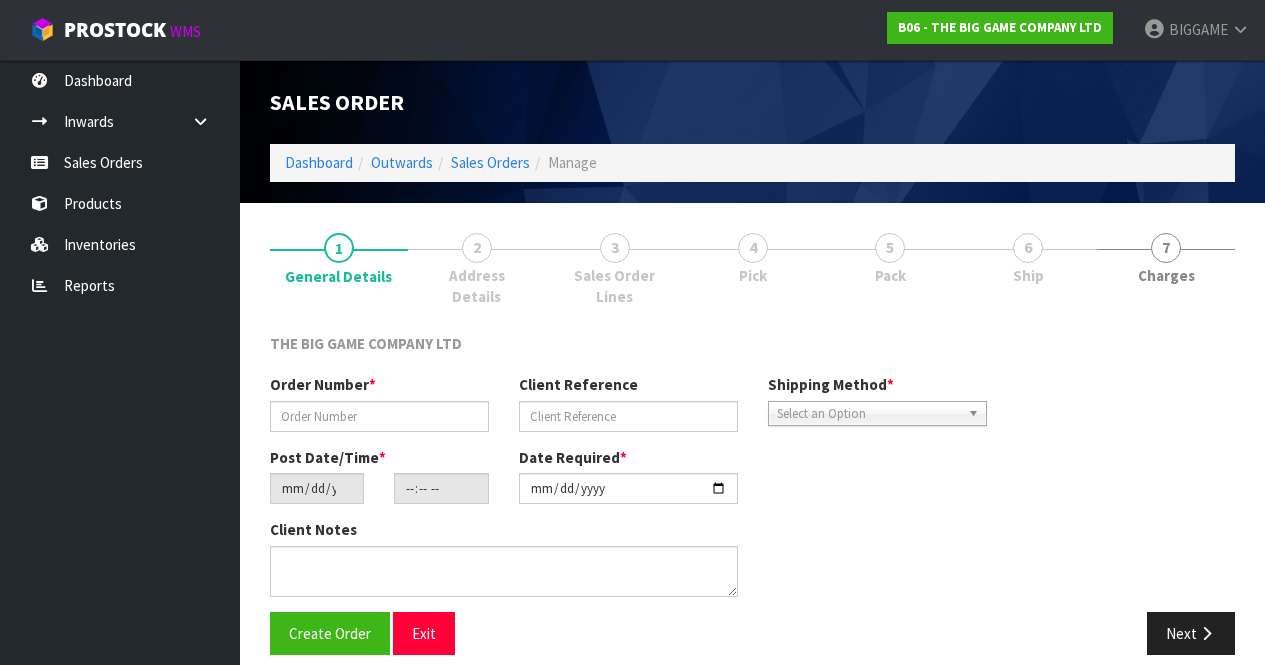 type on "INV.00004849" 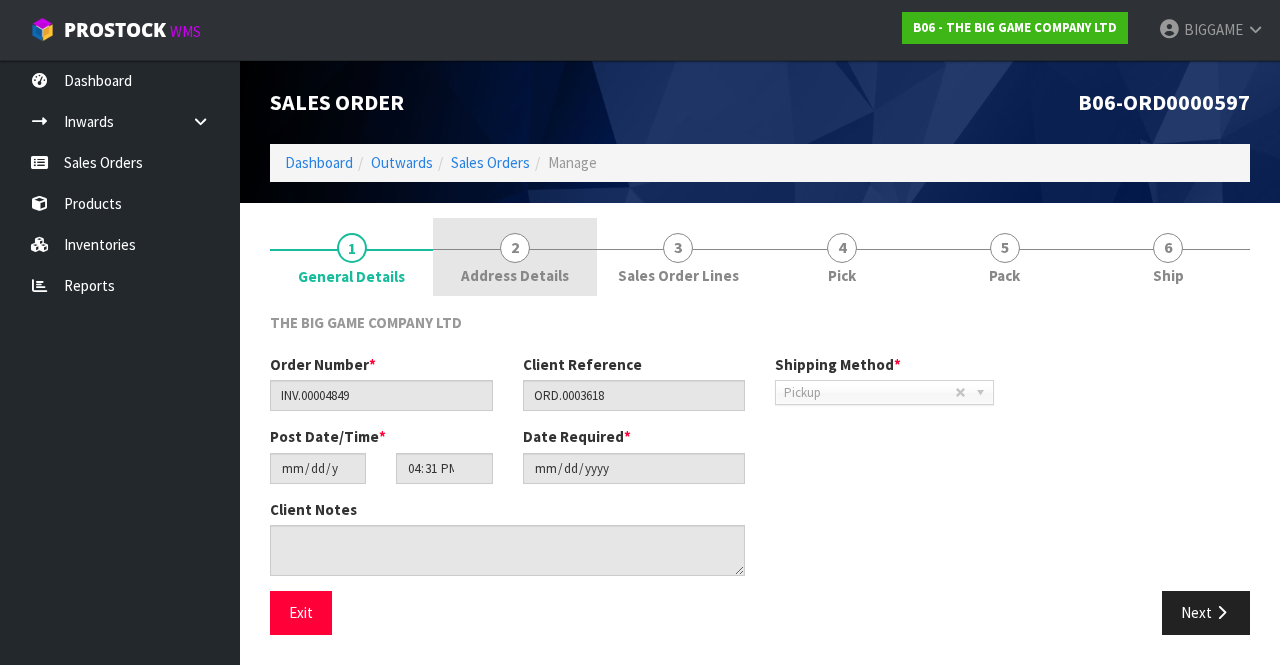click on "2" at bounding box center (515, 248) 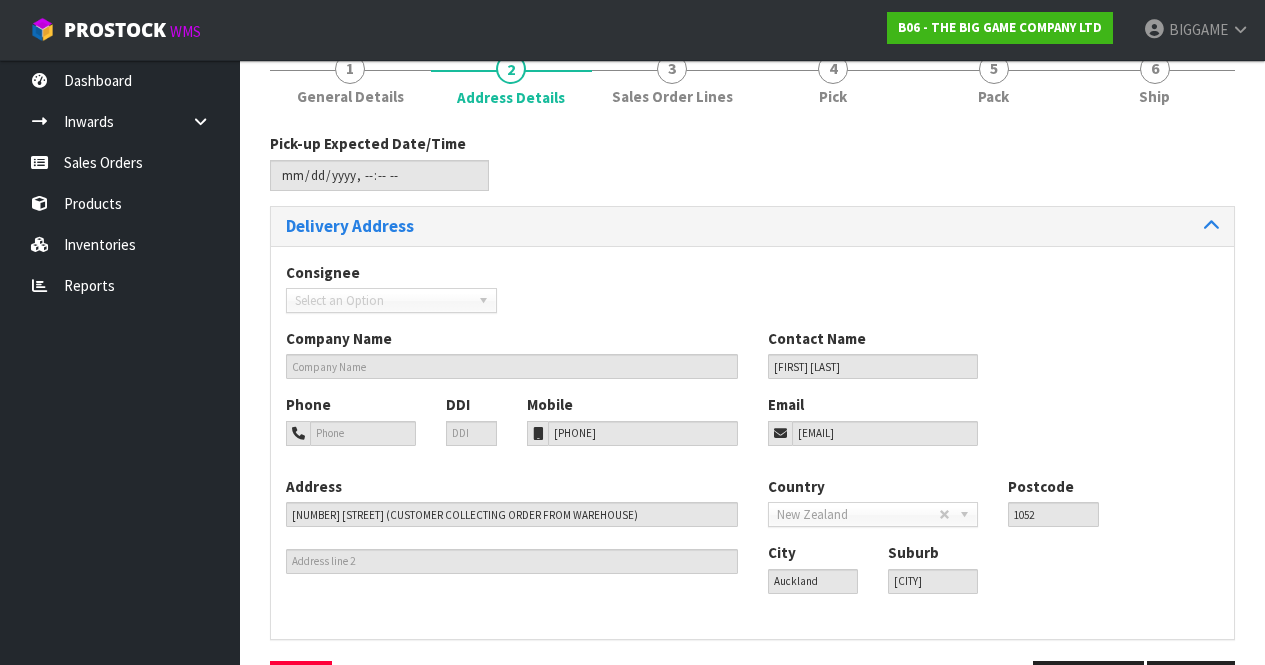 scroll, scrollTop: 180, scrollLeft: 0, axis: vertical 